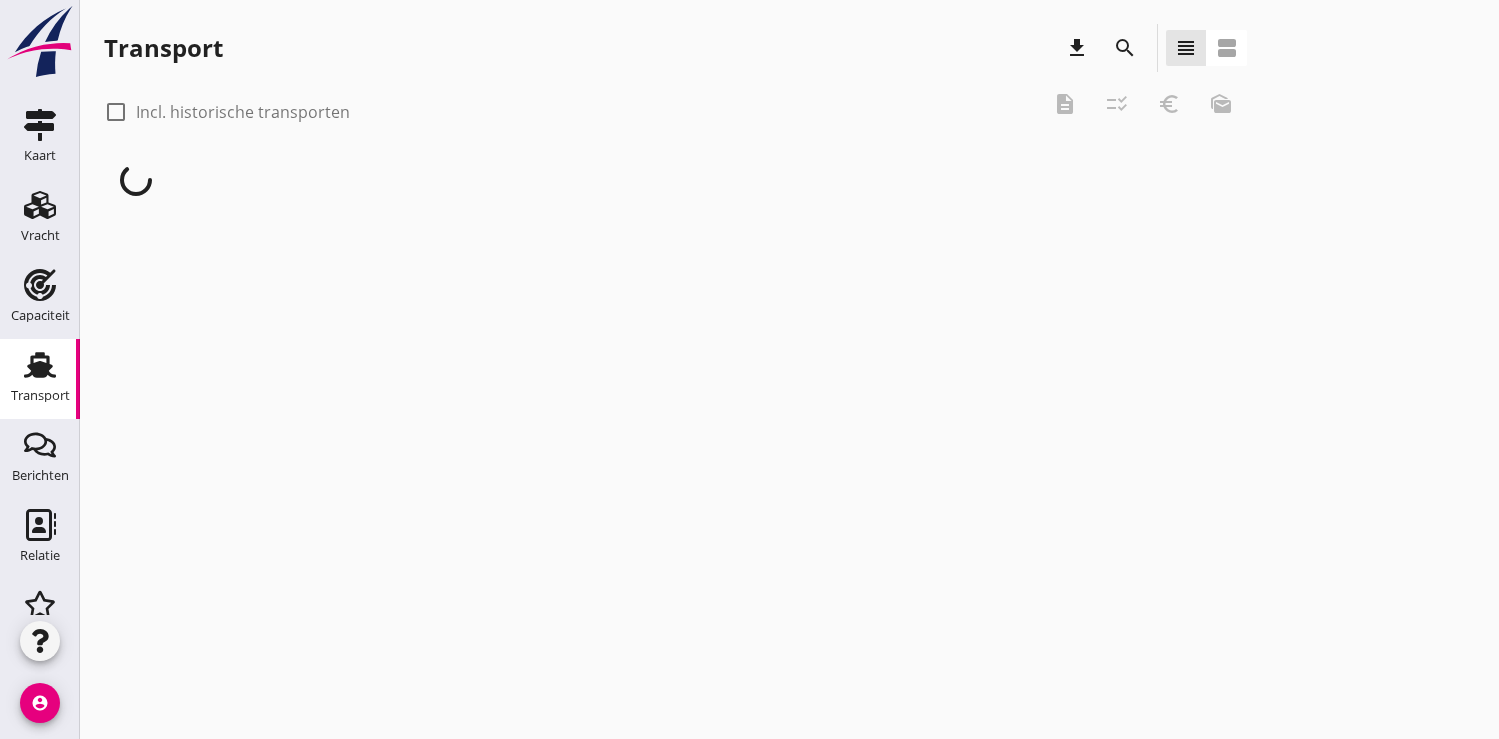 scroll, scrollTop: 0, scrollLeft: 0, axis: both 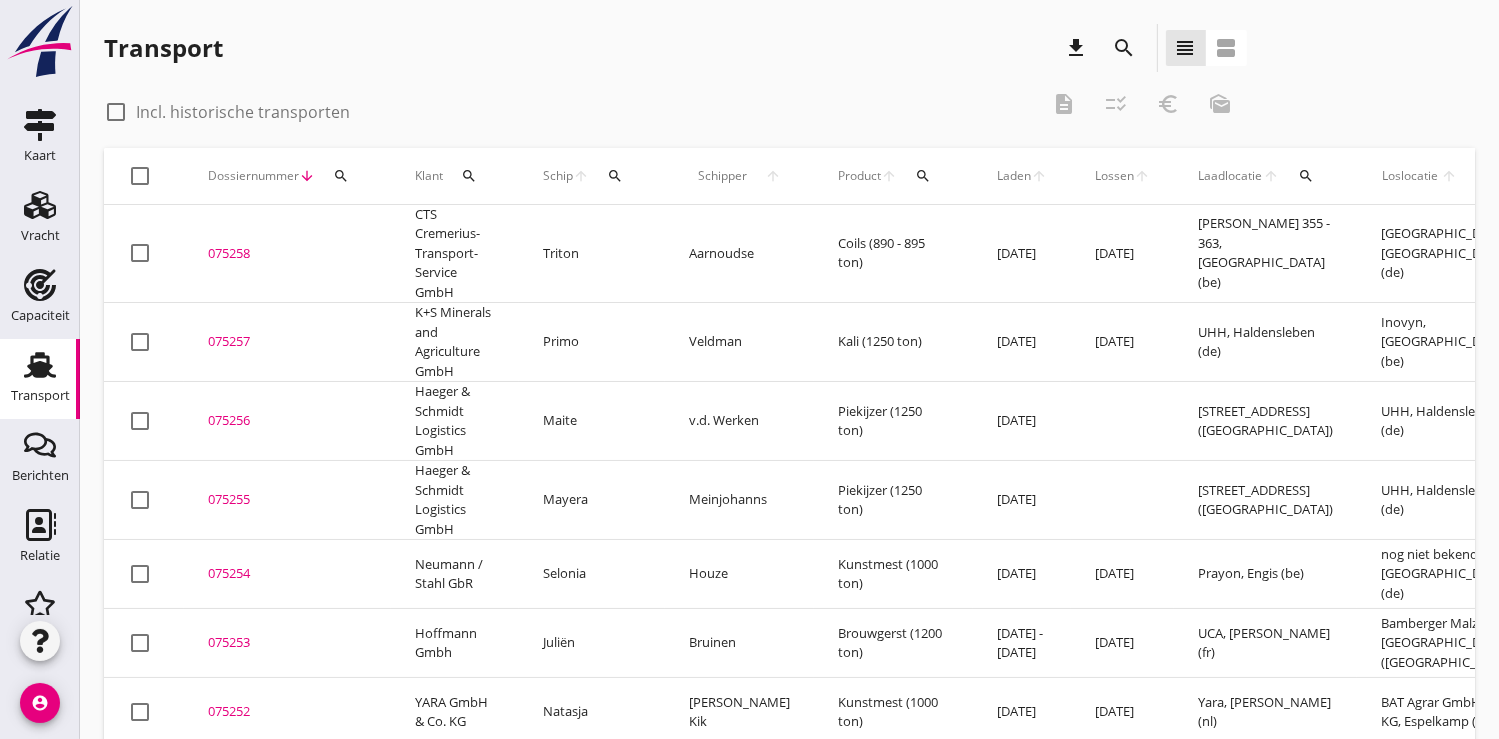 click on "search" at bounding box center [341, 176] 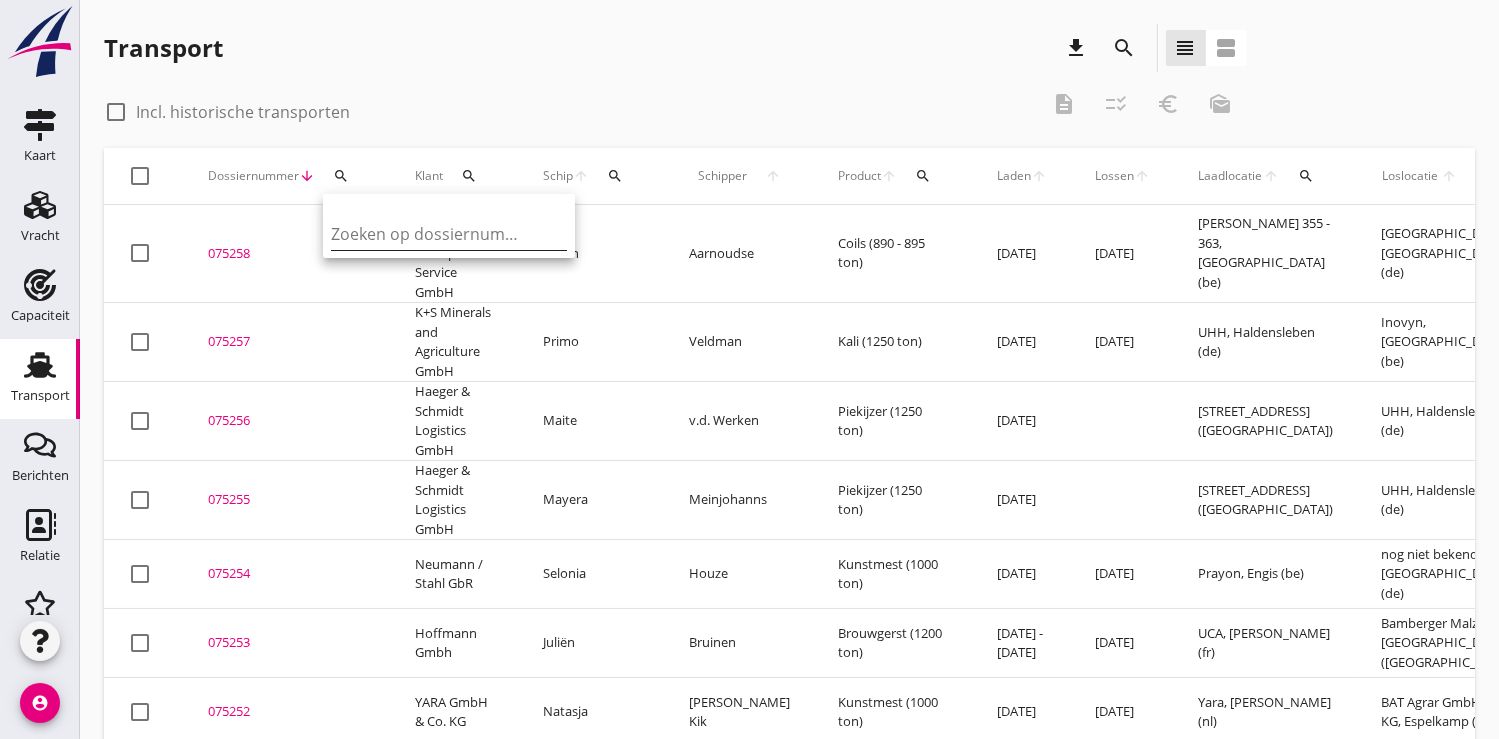 click at bounding box center [435, 234] 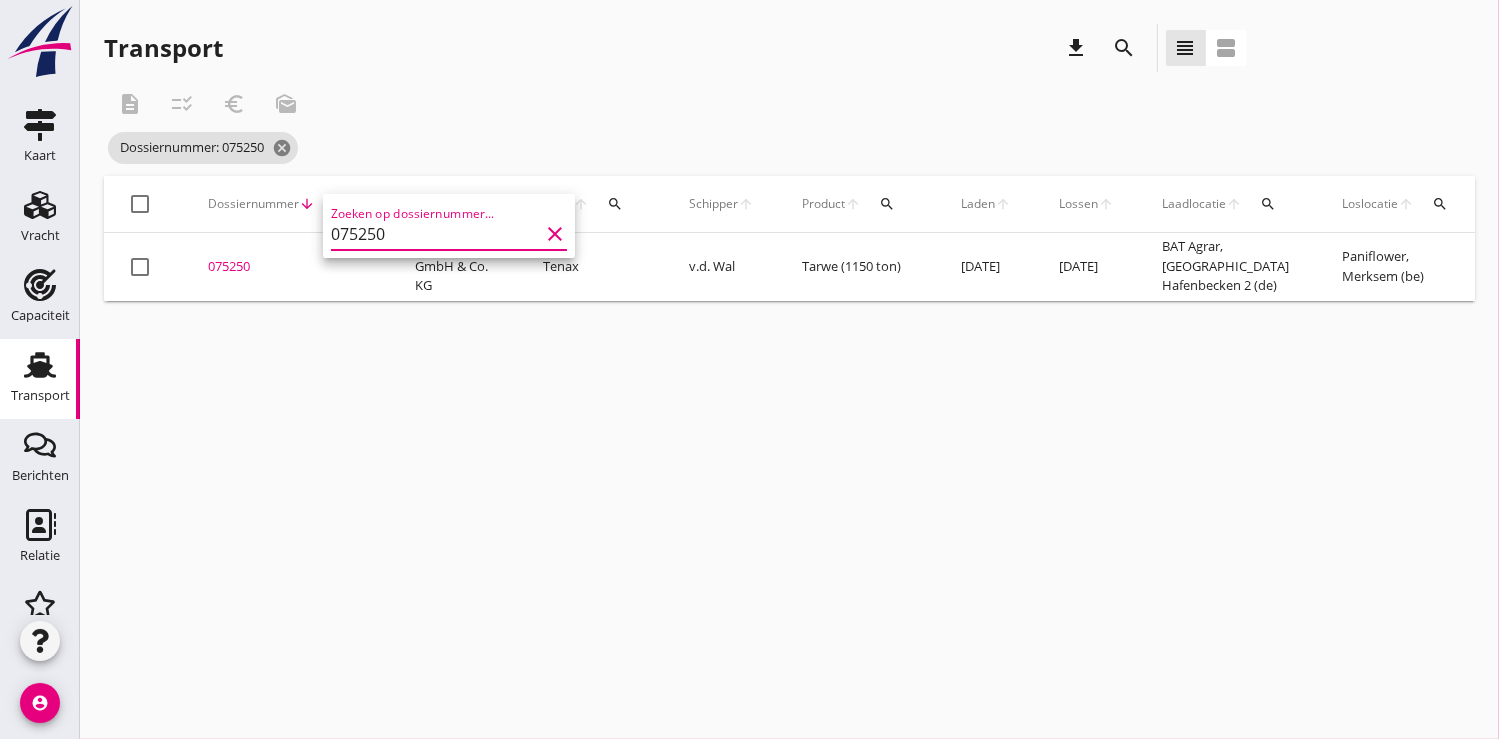 scroll, scrollTop: 0, scrollLeft: 485, axis: horizontal 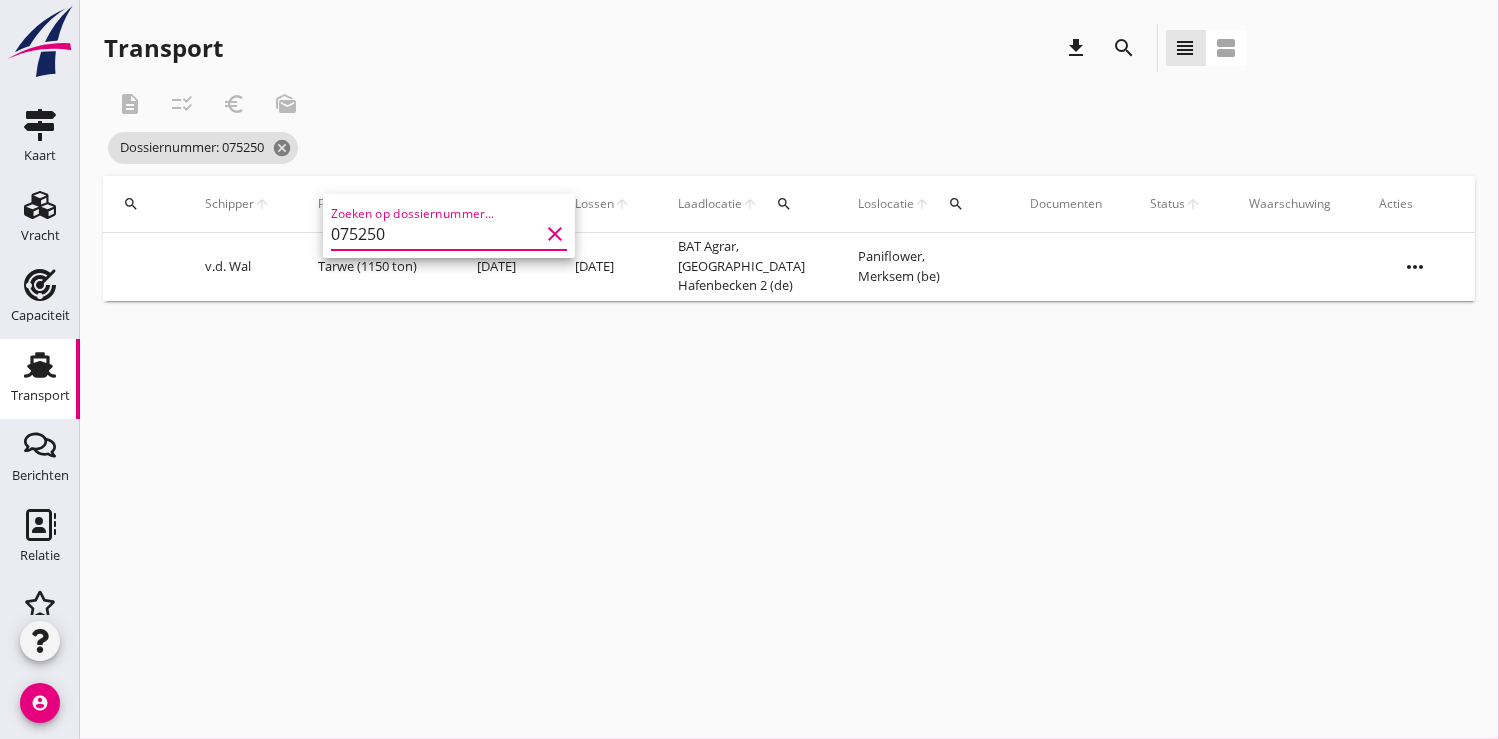 type on "075250" 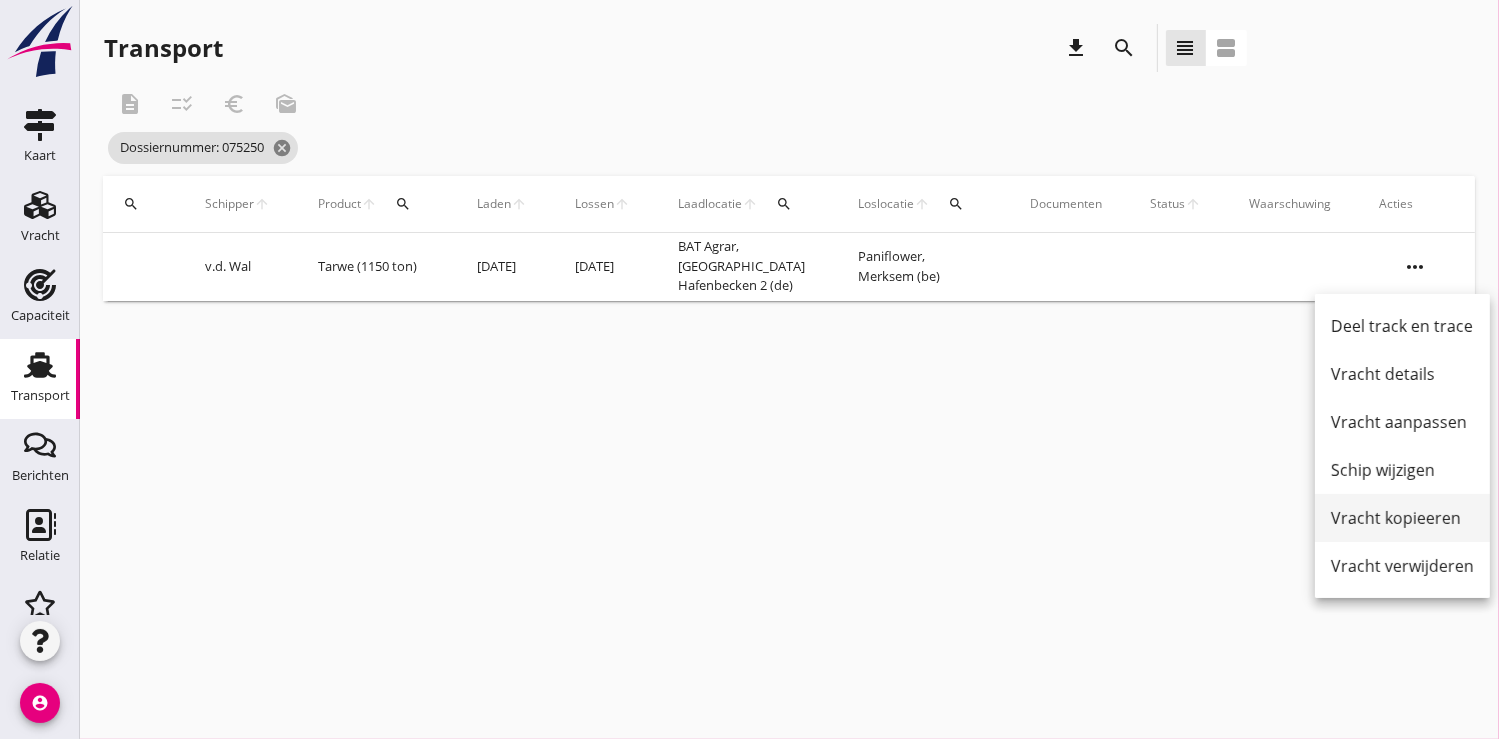 click on "Vracht kopieeren" at bounding box center [1402, 518] 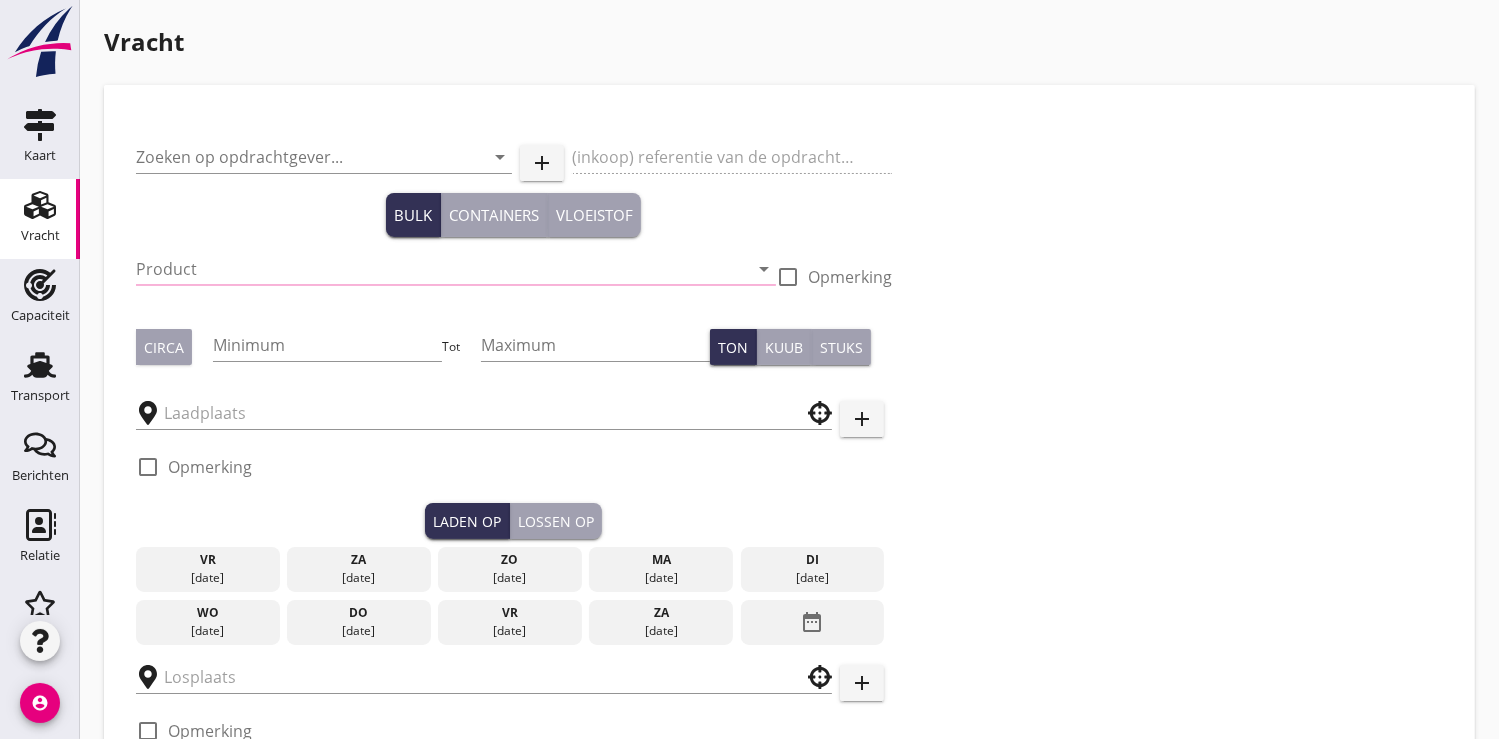 type on "BAT Agrar GmbH & Co. KG" 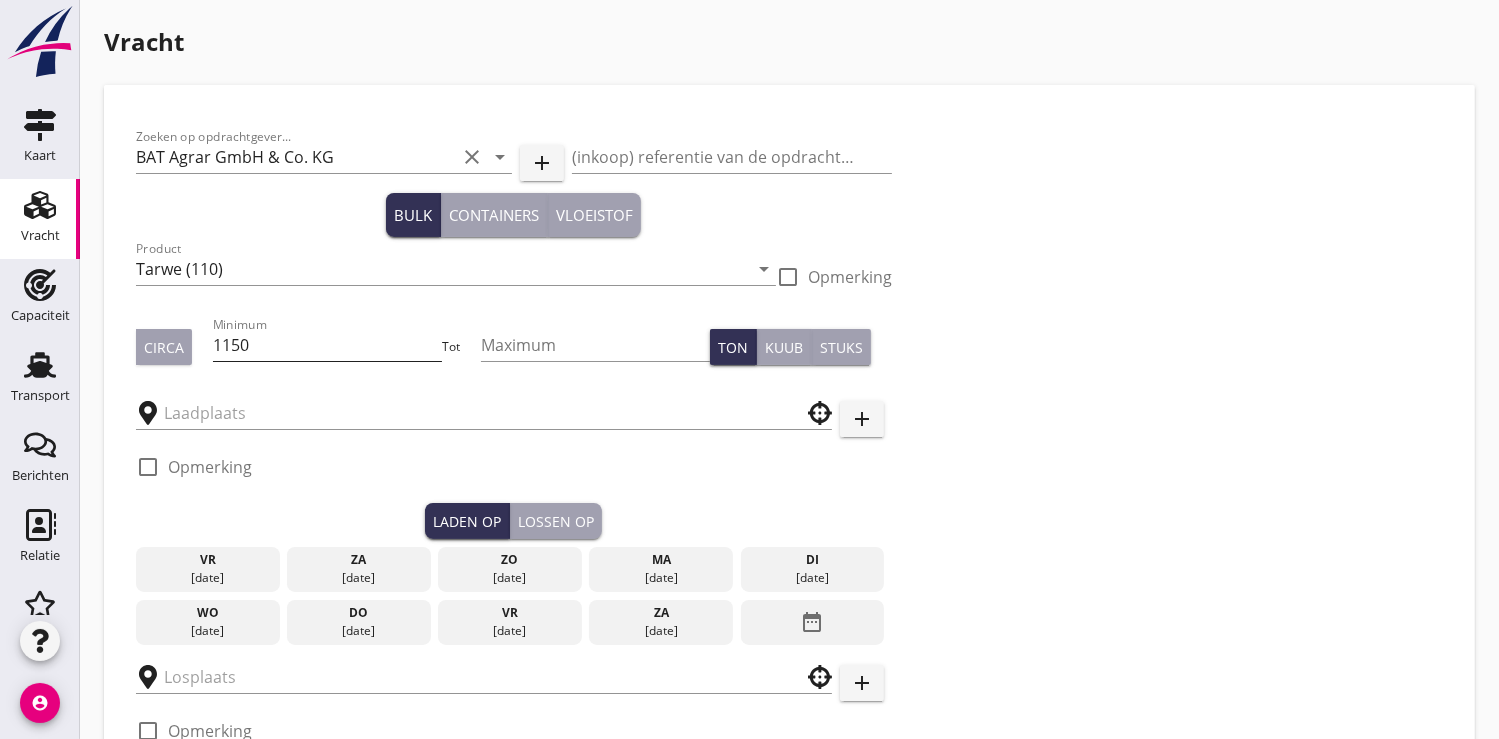 type on "BAT Agrar" 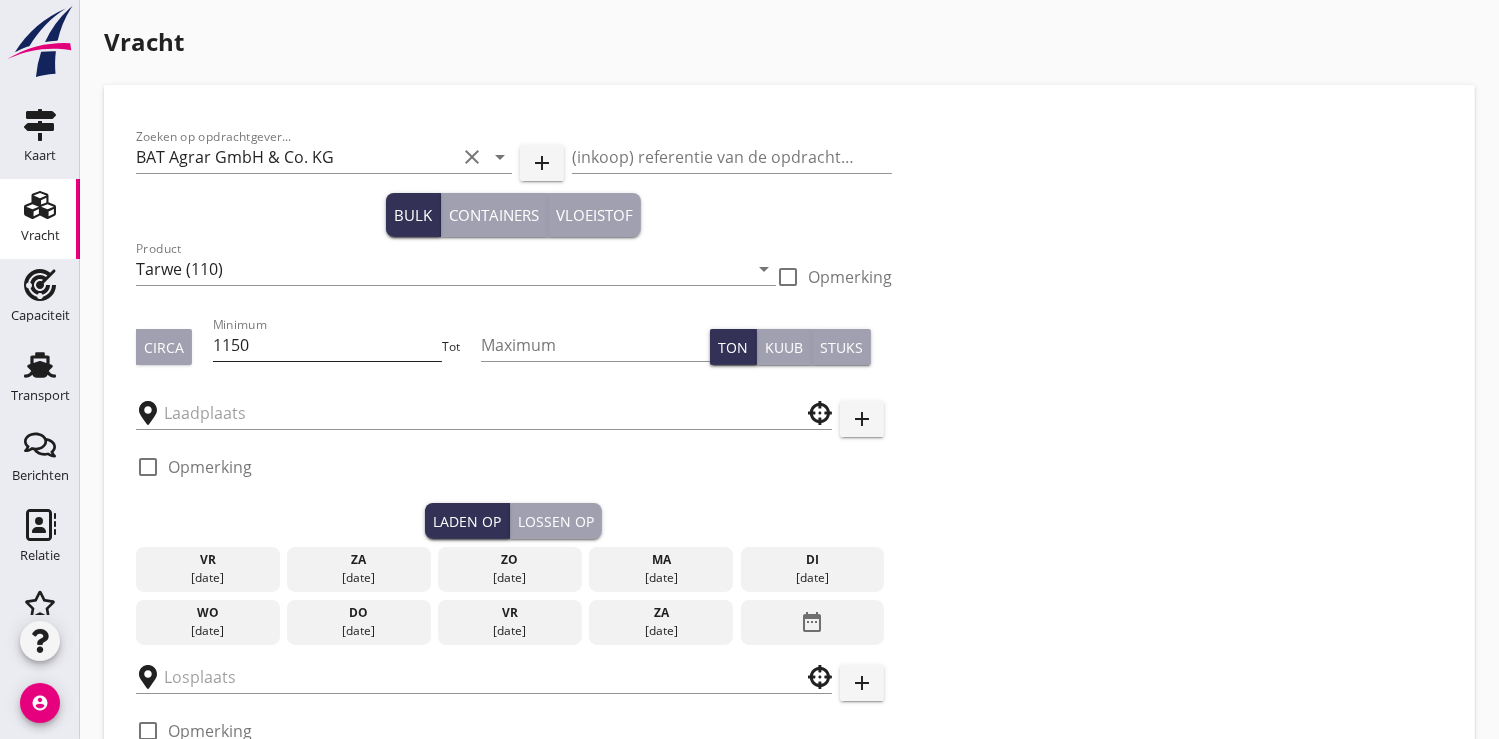 type on "Paniflower" 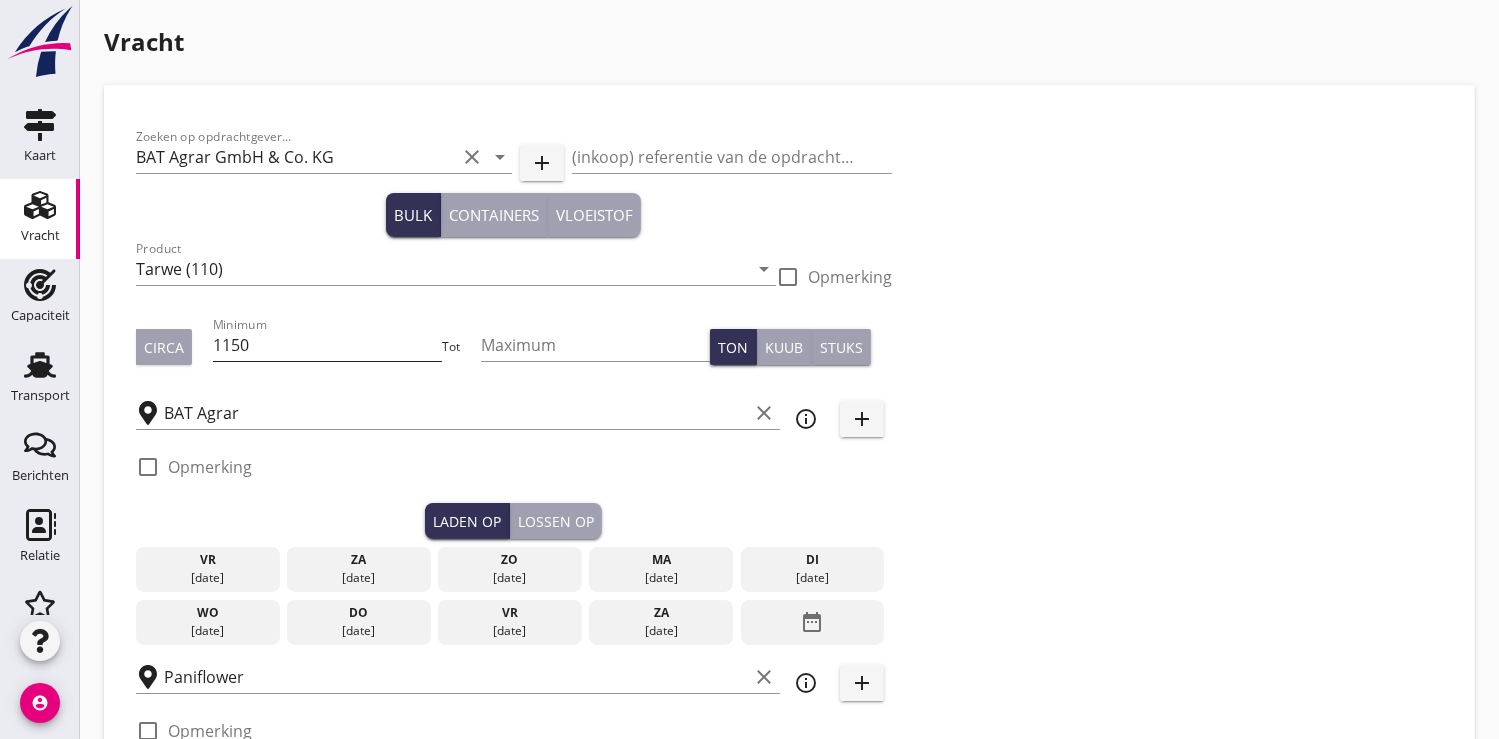 type on "22000" 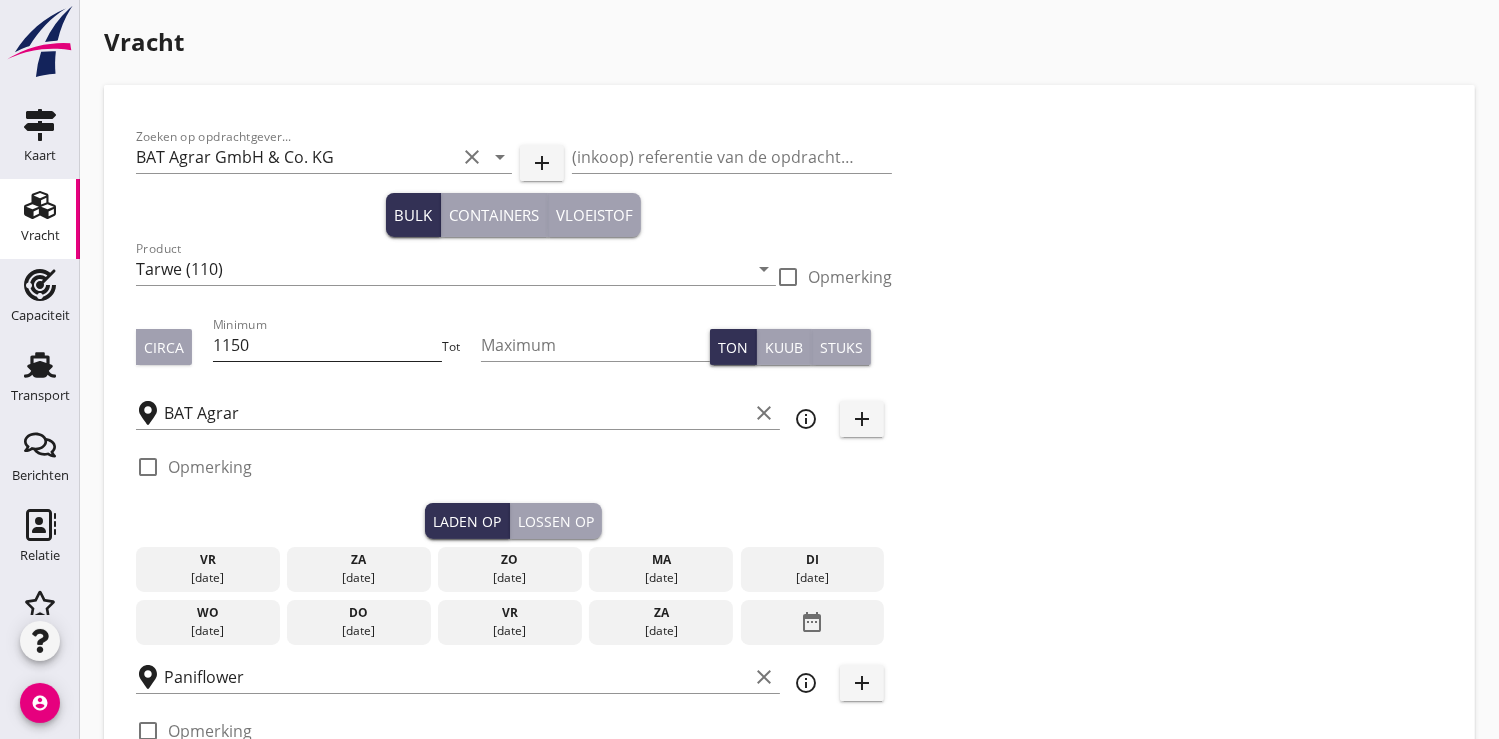 checkbox on "false" 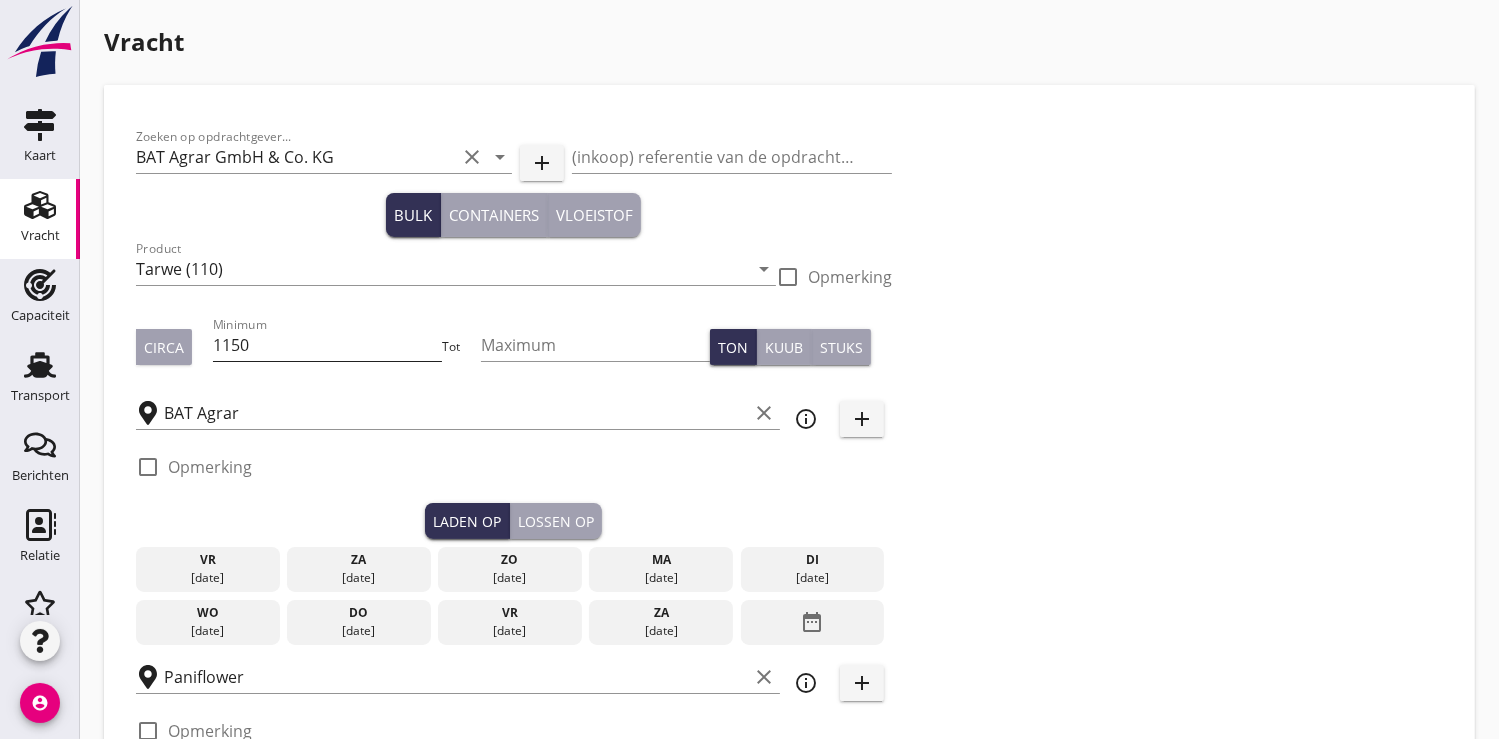 radio on "false" 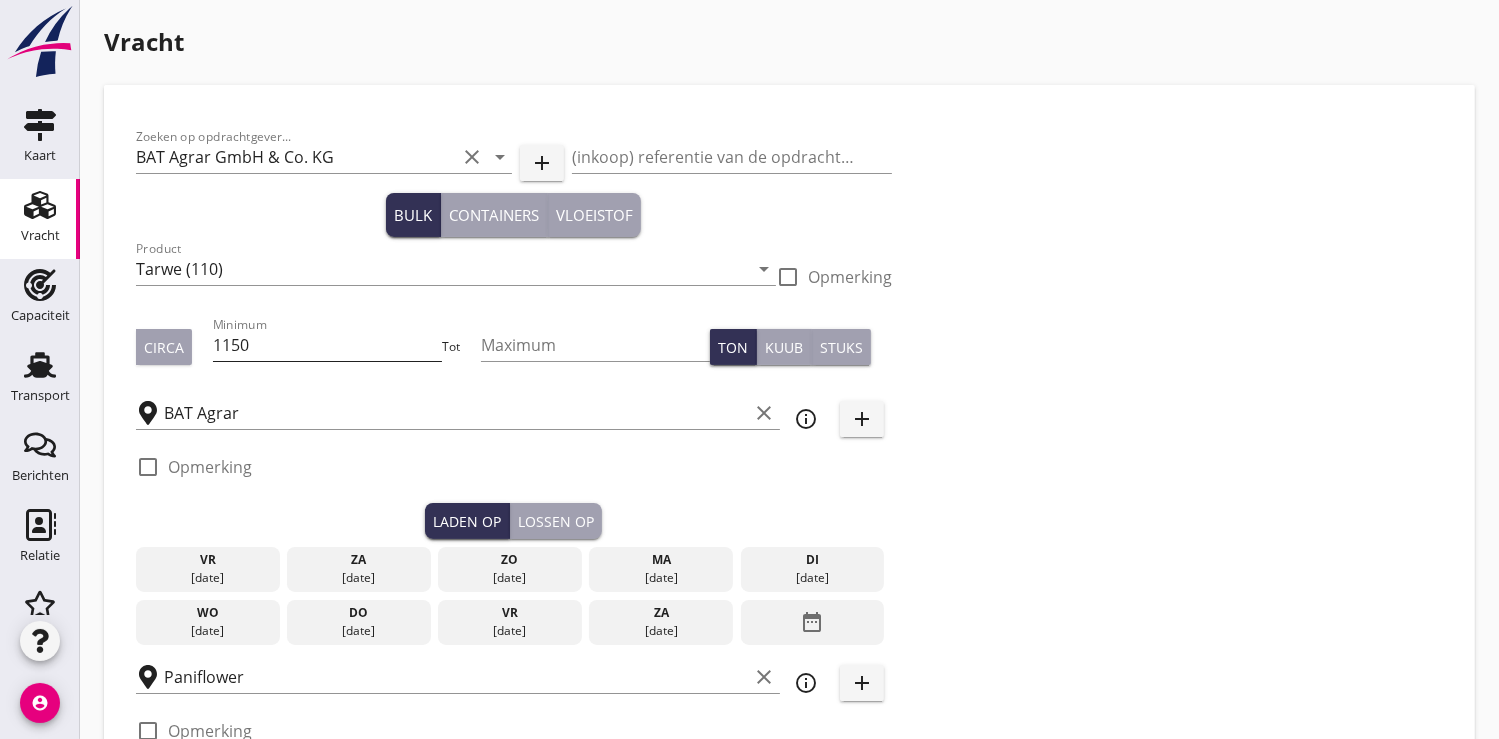 radio on "false" 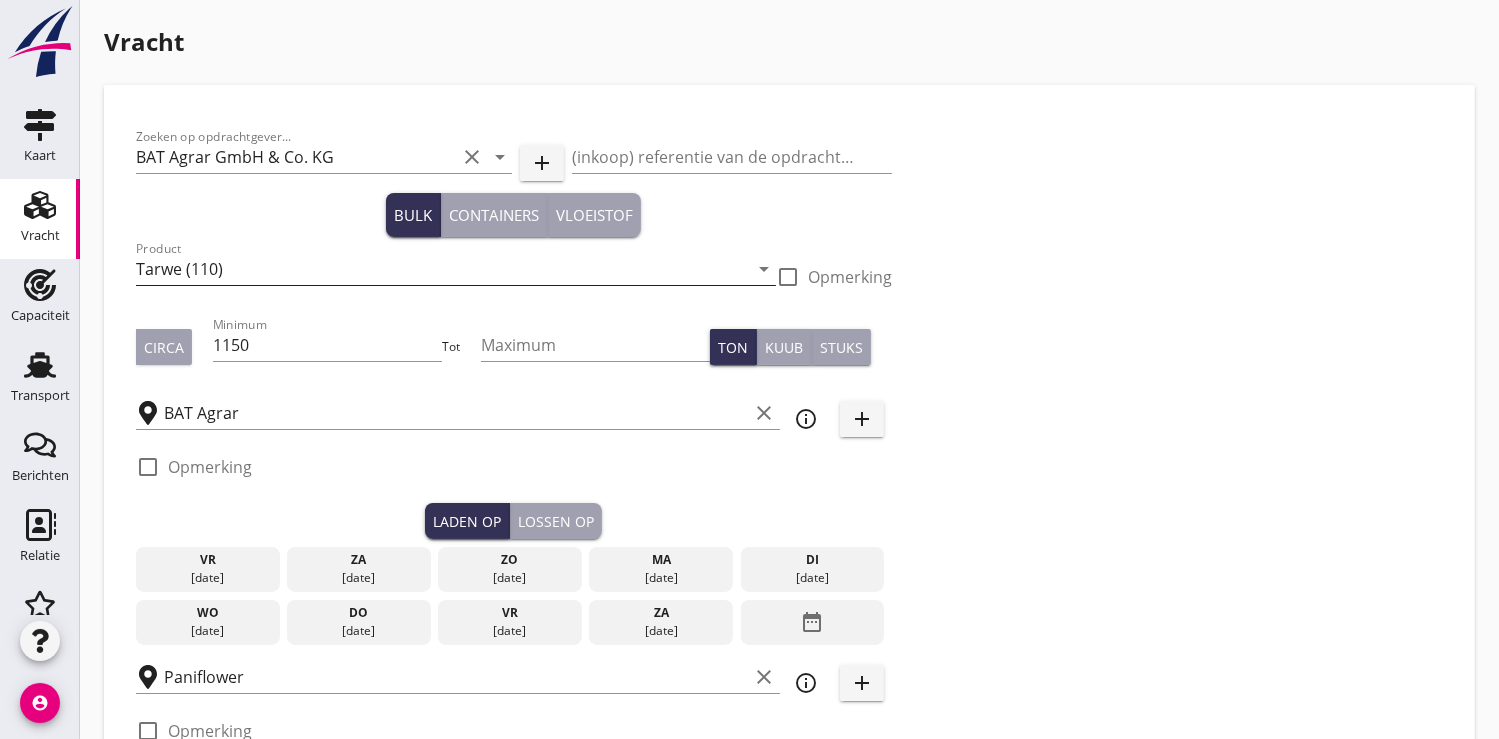 click on "Tarwe (110)" at bounding box center (442, 269) 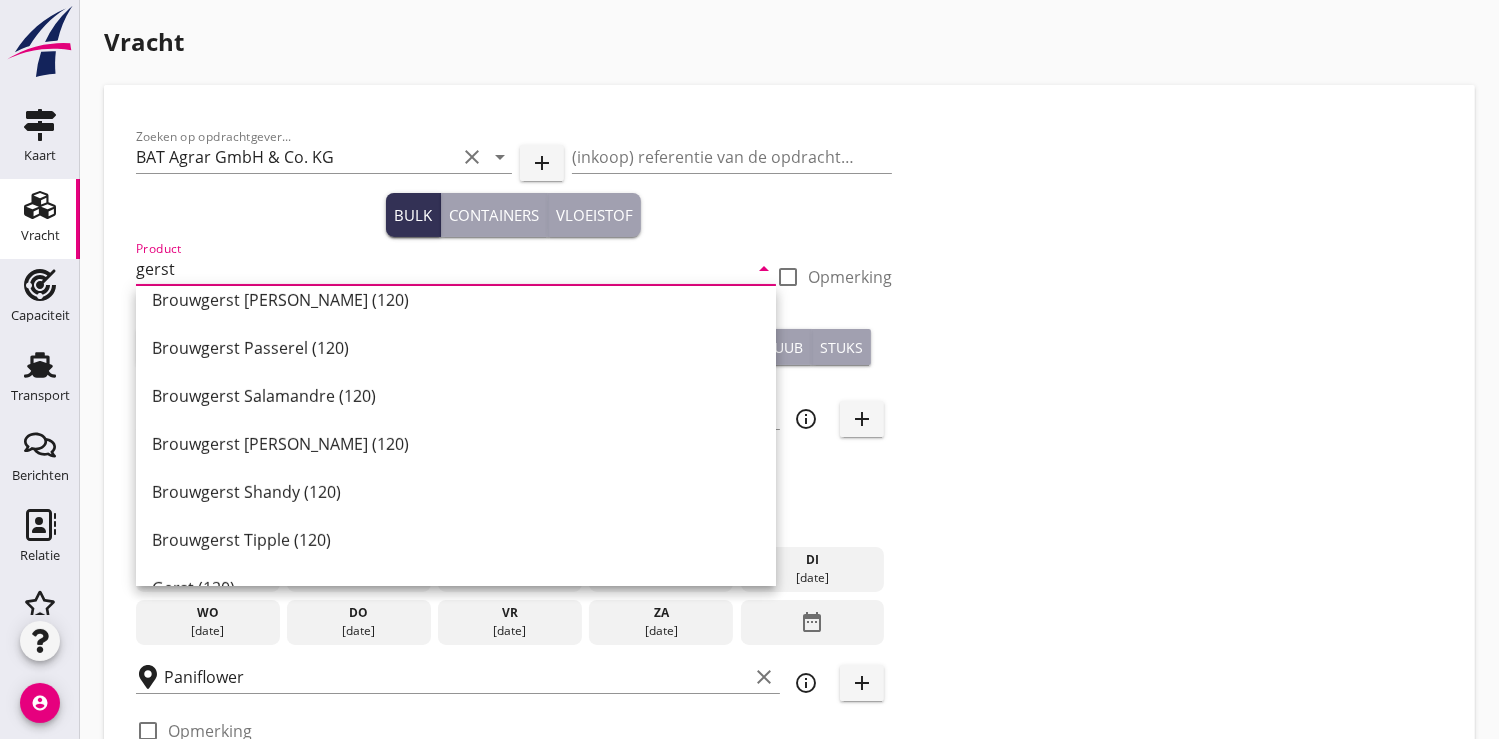 scroll, scrollTop: 555, scrollLeft: 0, axis: vertical 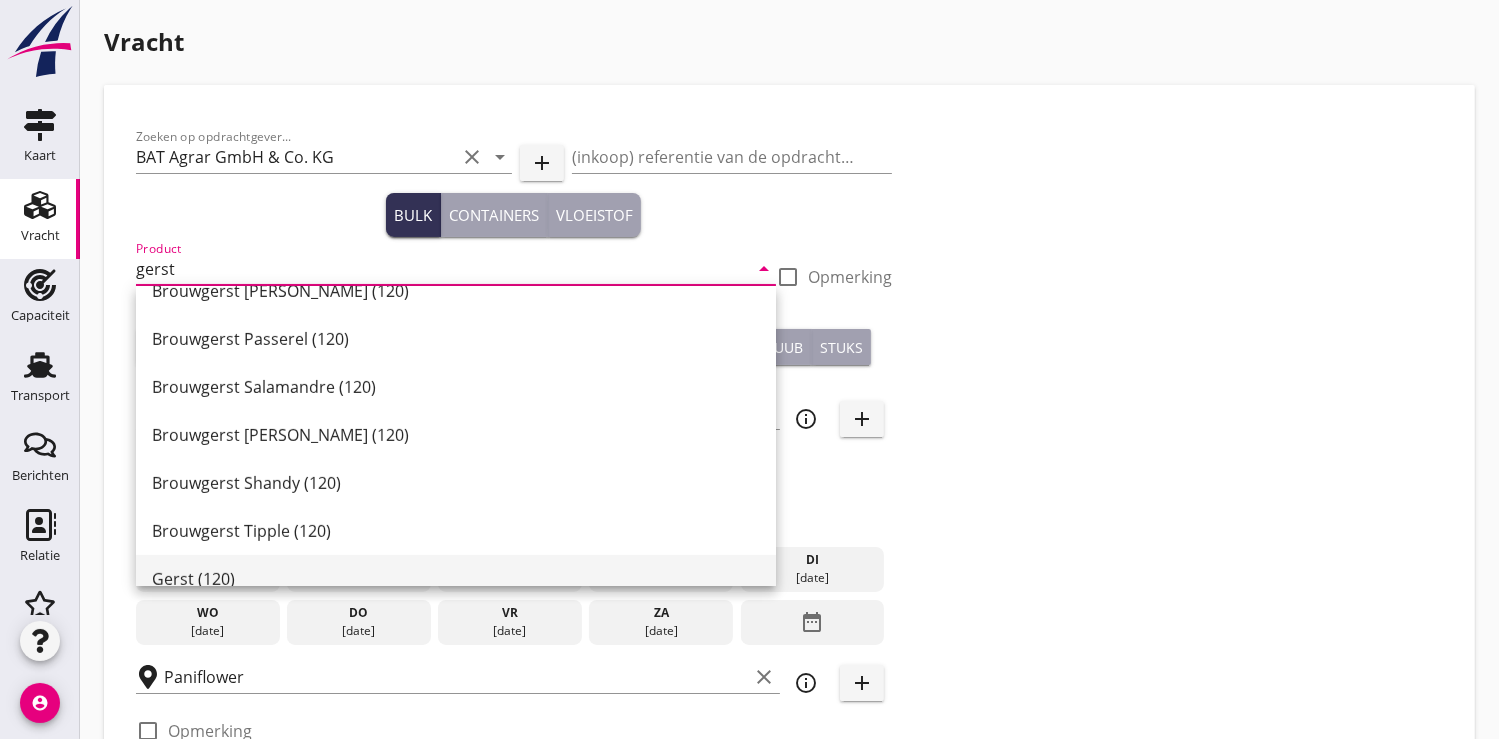 click on "Gerst (120)" at bounding box center [456, 579] 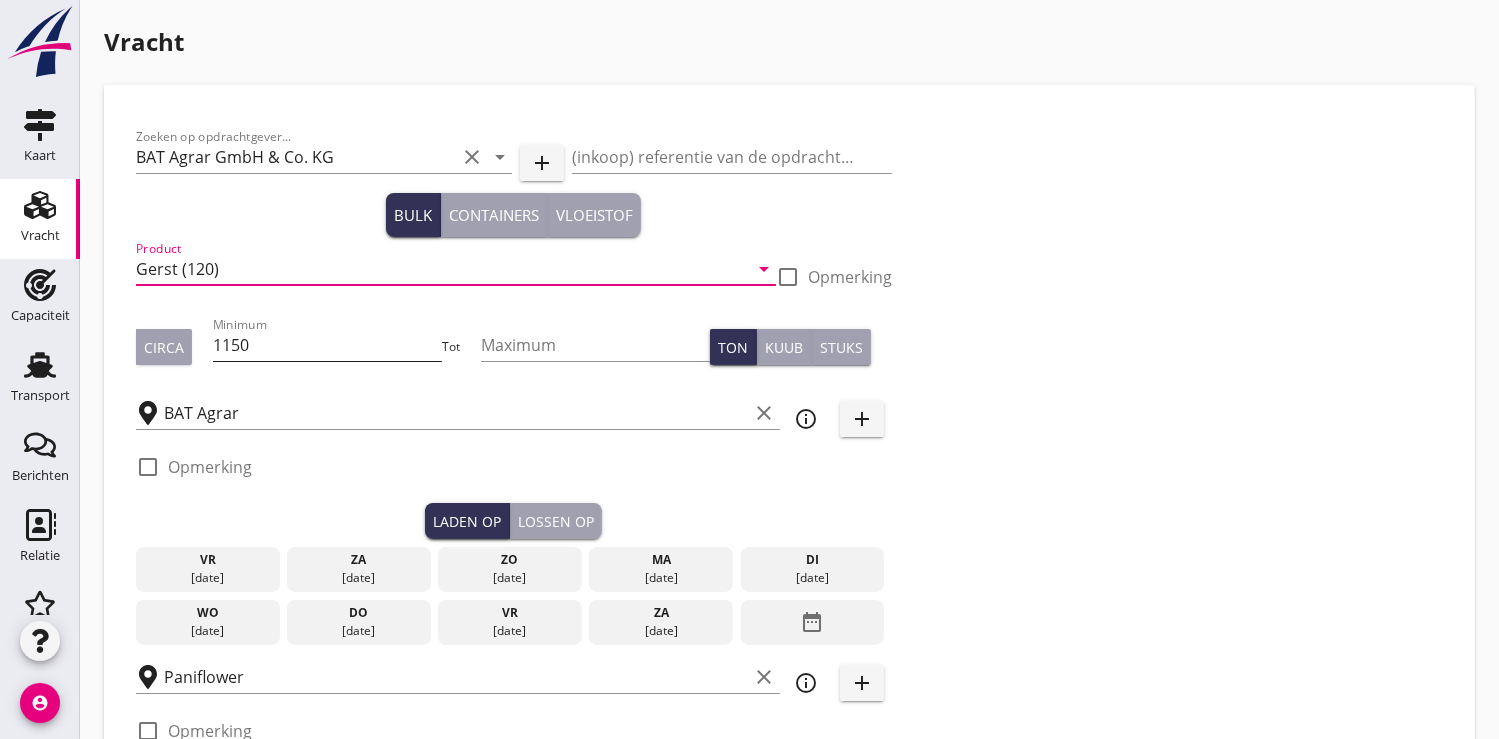 type on "Gerst (120)" 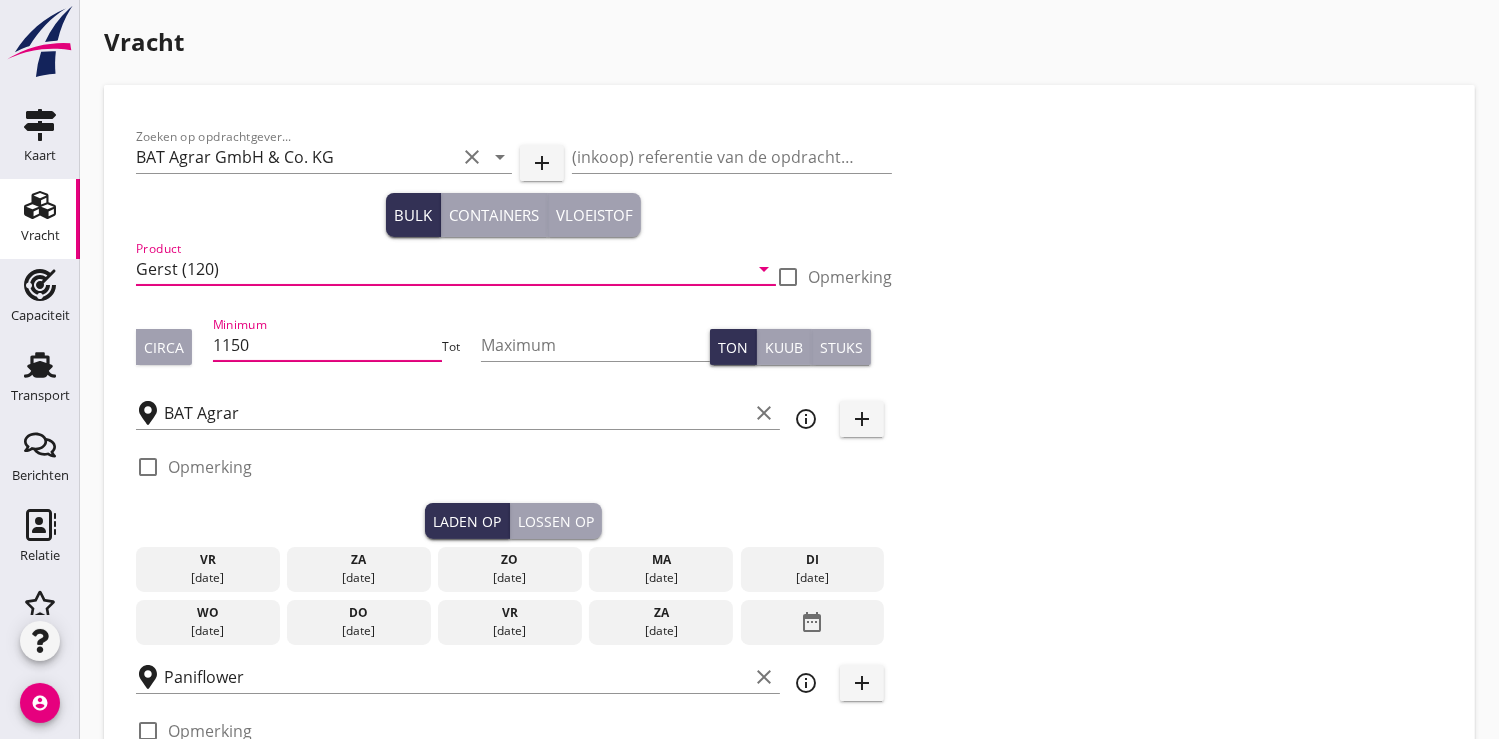 click on "1150" at bounding box center (327, 345) 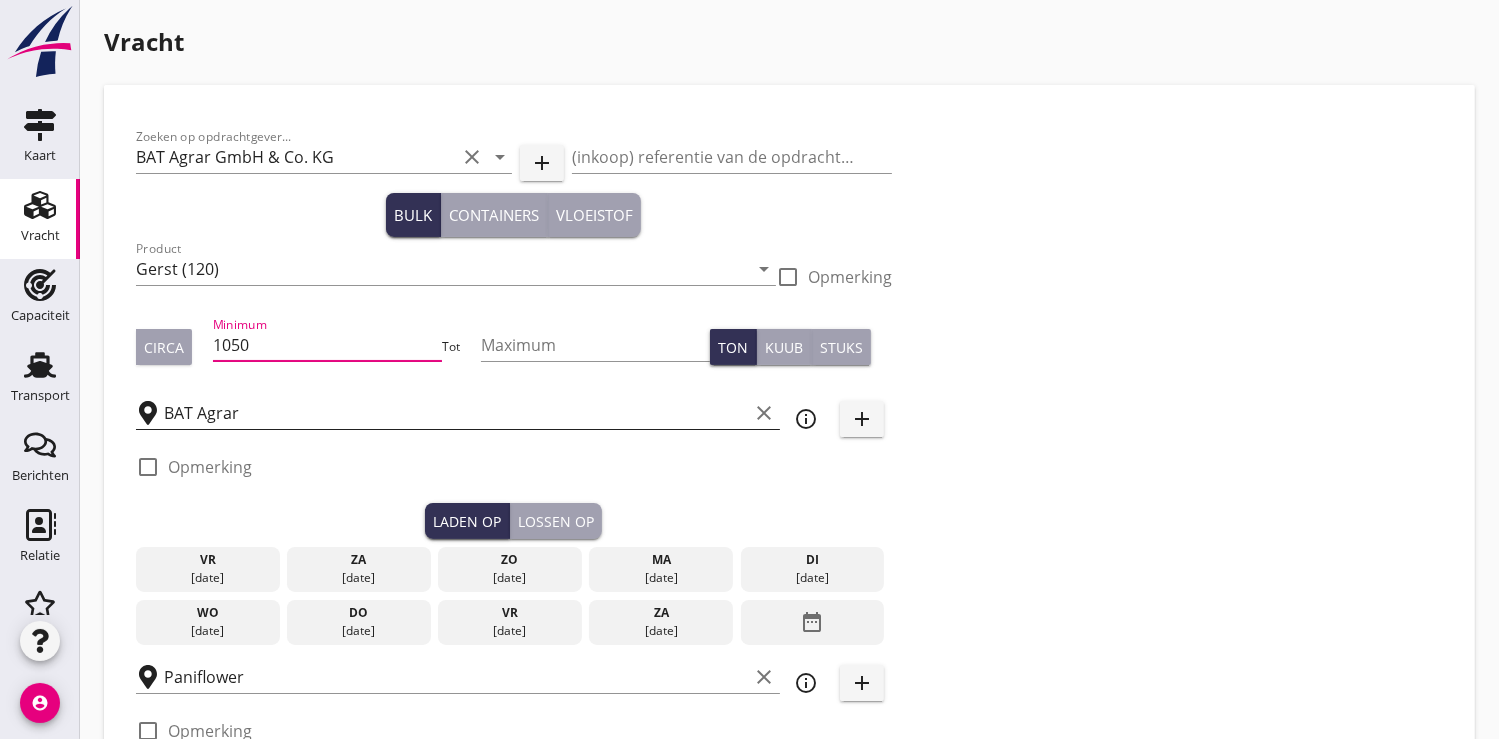 scroll, scrollTop: 333, scrollLeft: 0, axis: vertical 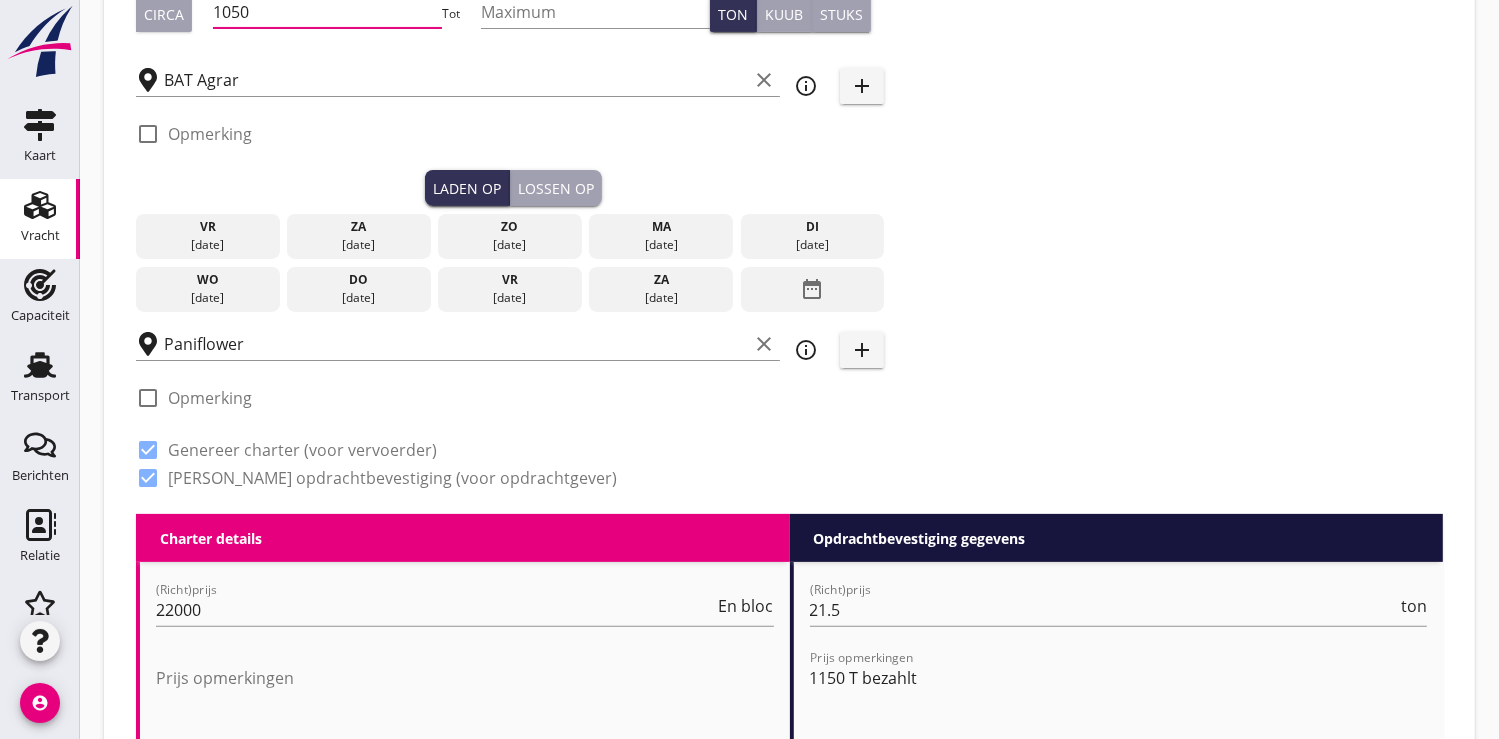 type on "1050" 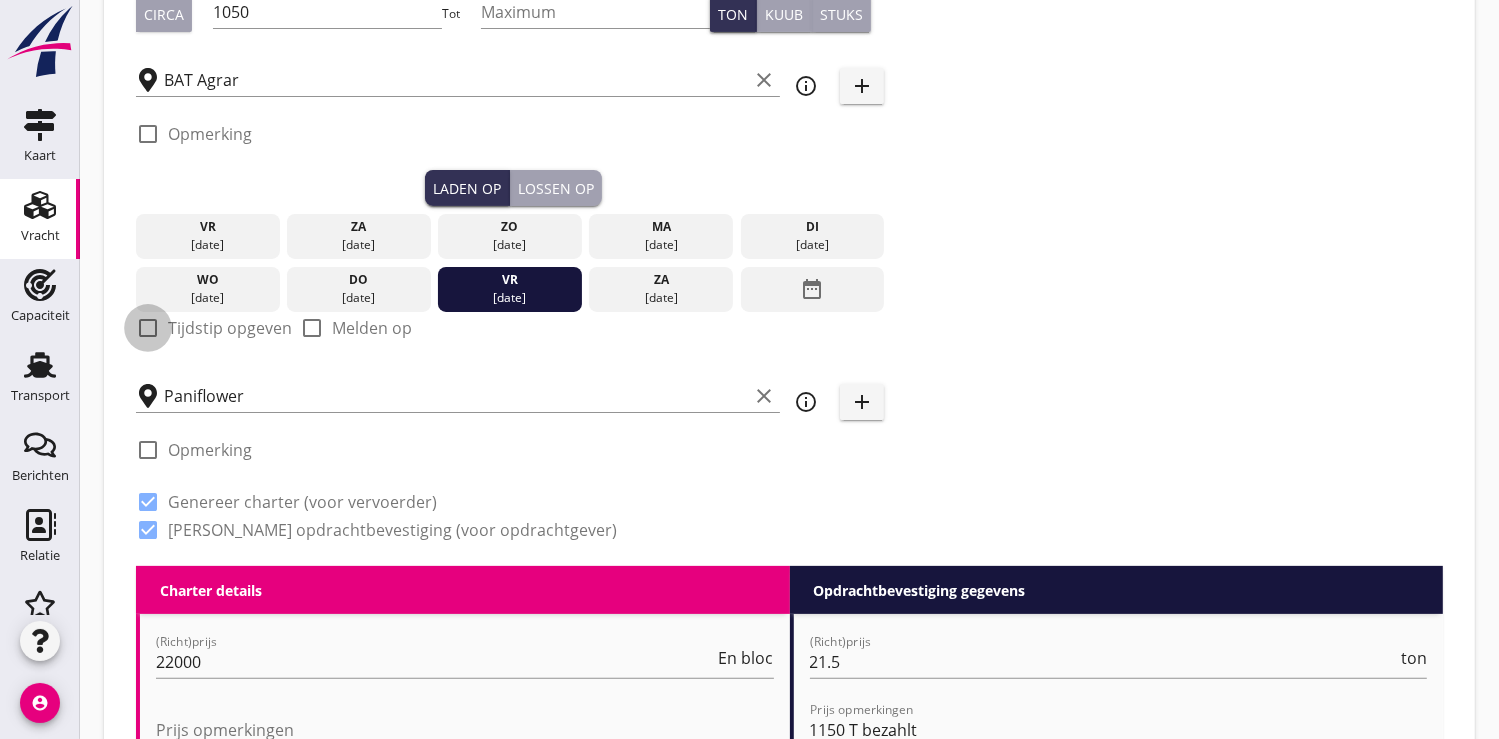click at bounding box center [148, 328] 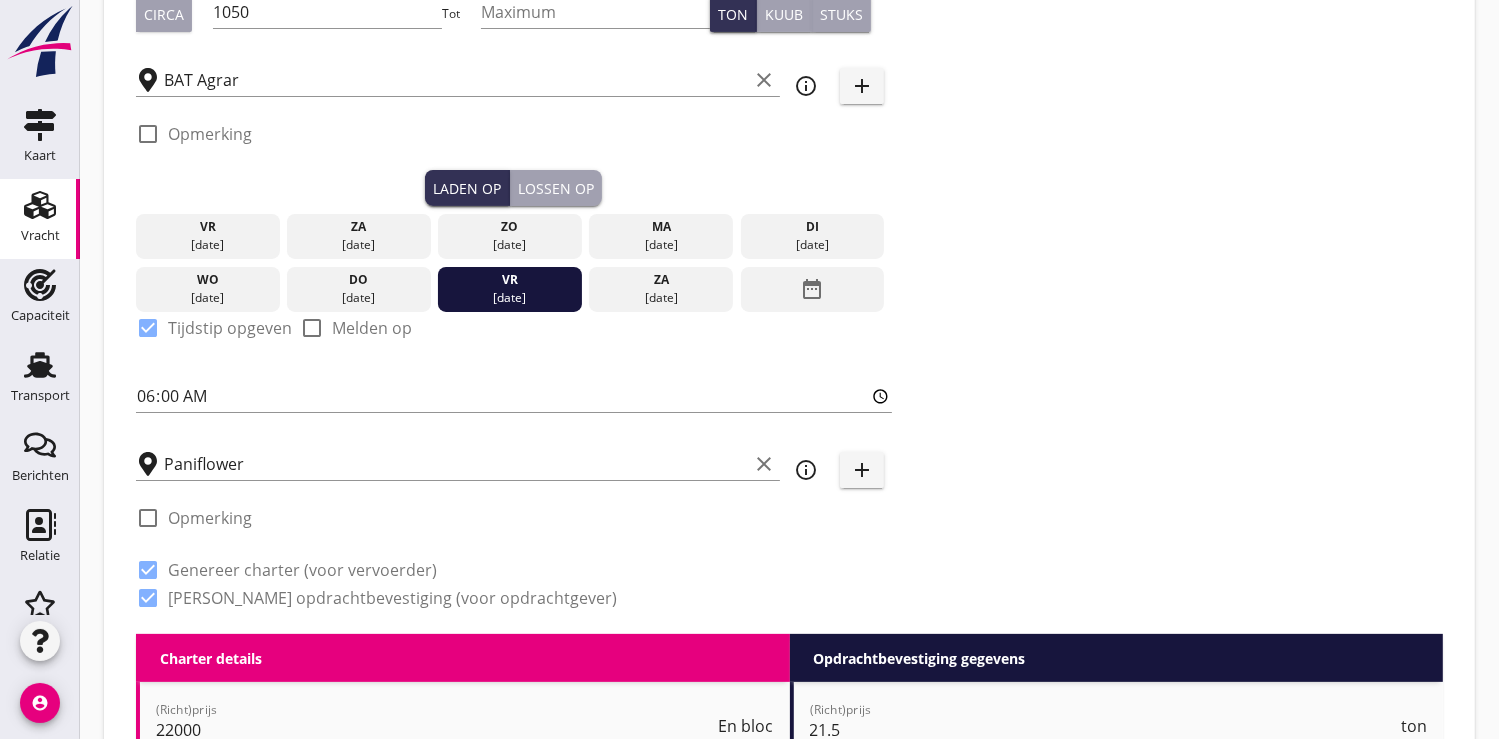 click at bounding box center (148, 518) 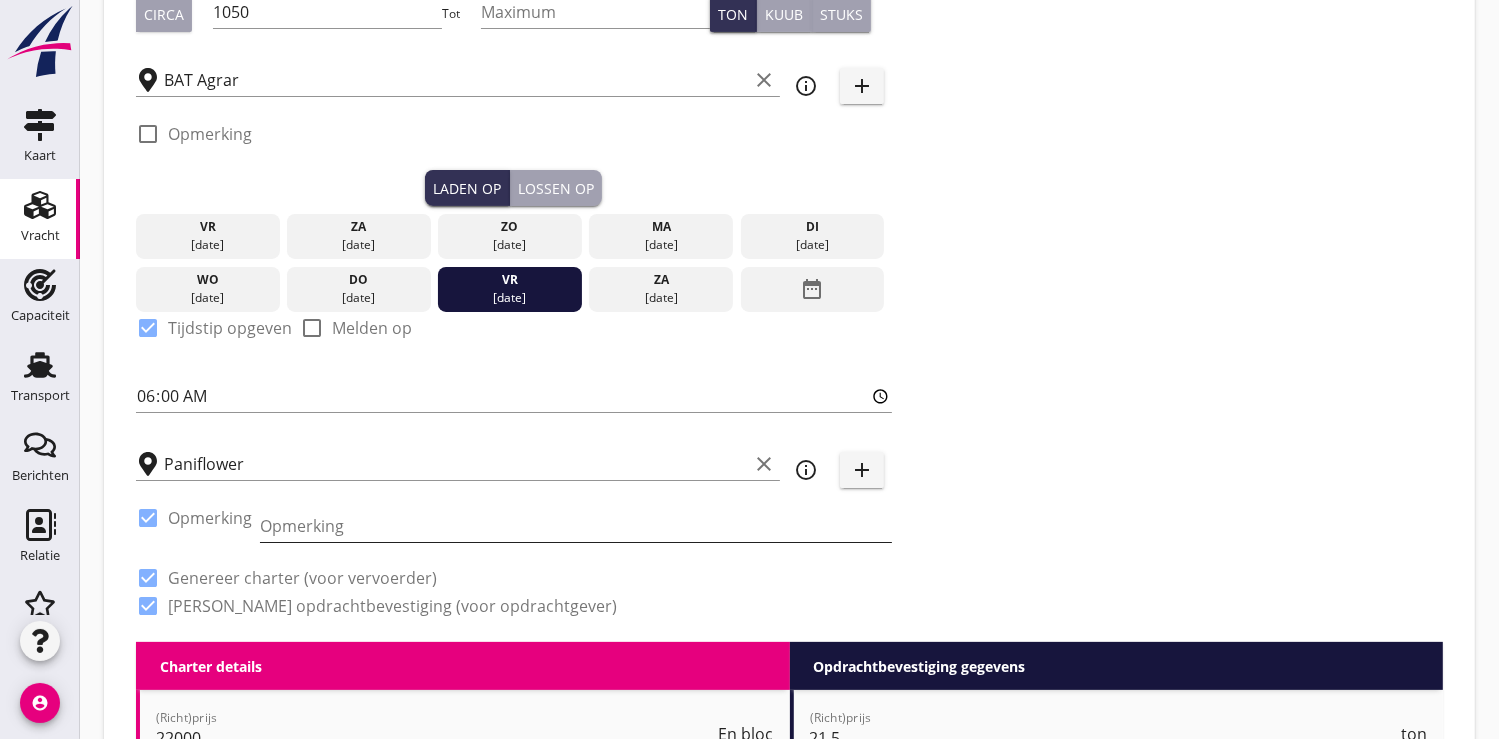 click at bounding box center (576, 526) 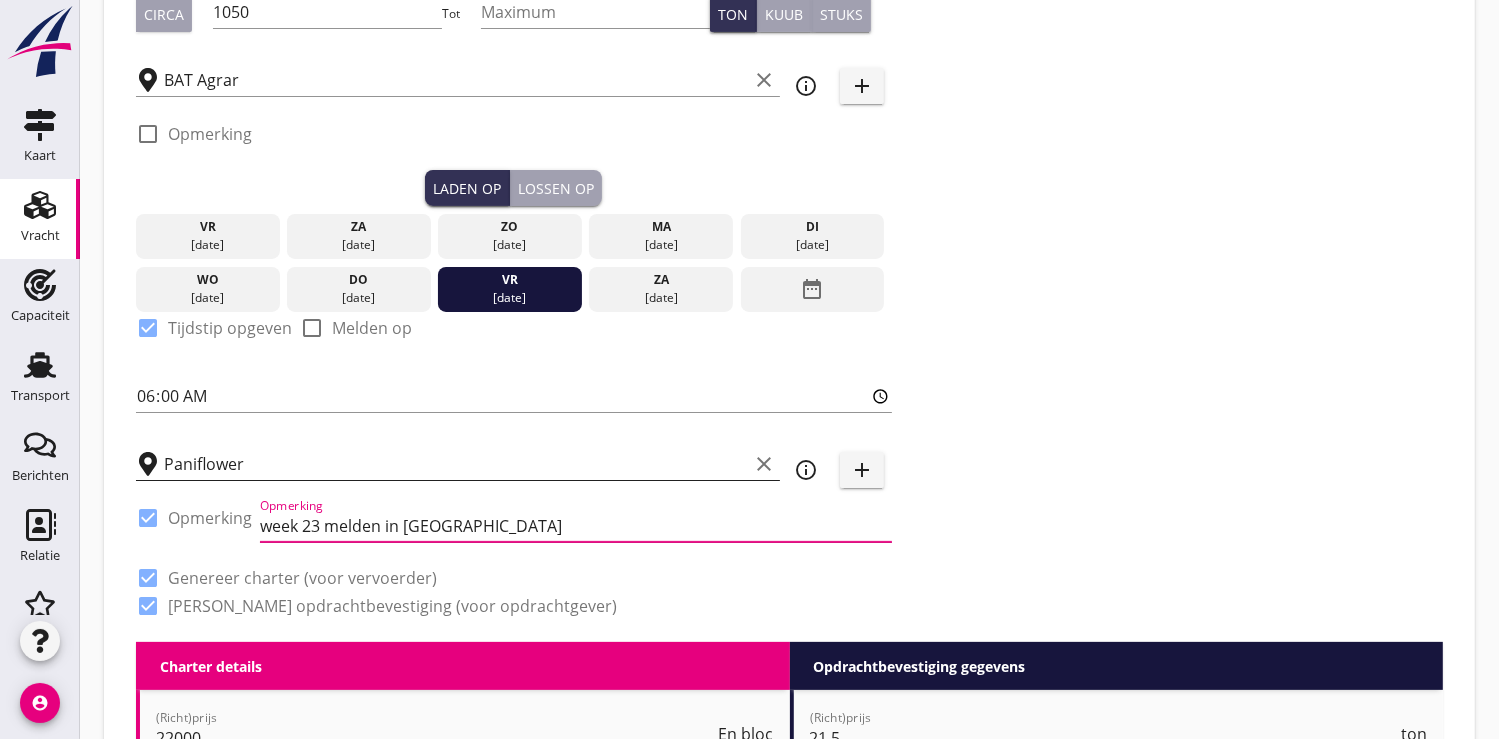 type on "week 23 melden in [GEOGRAPHIC_DATA]" 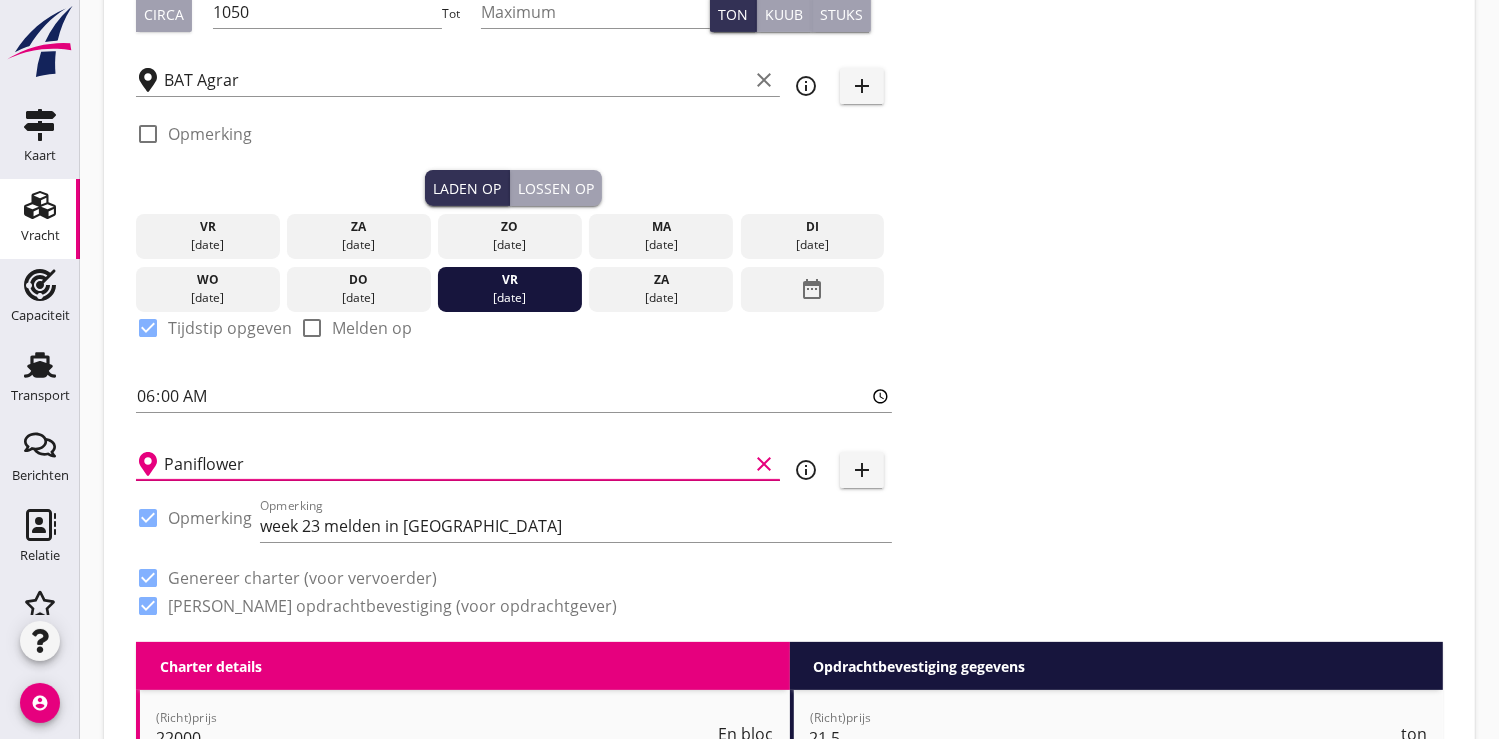 click on "Paniflower" at bounding box center [456, 464] 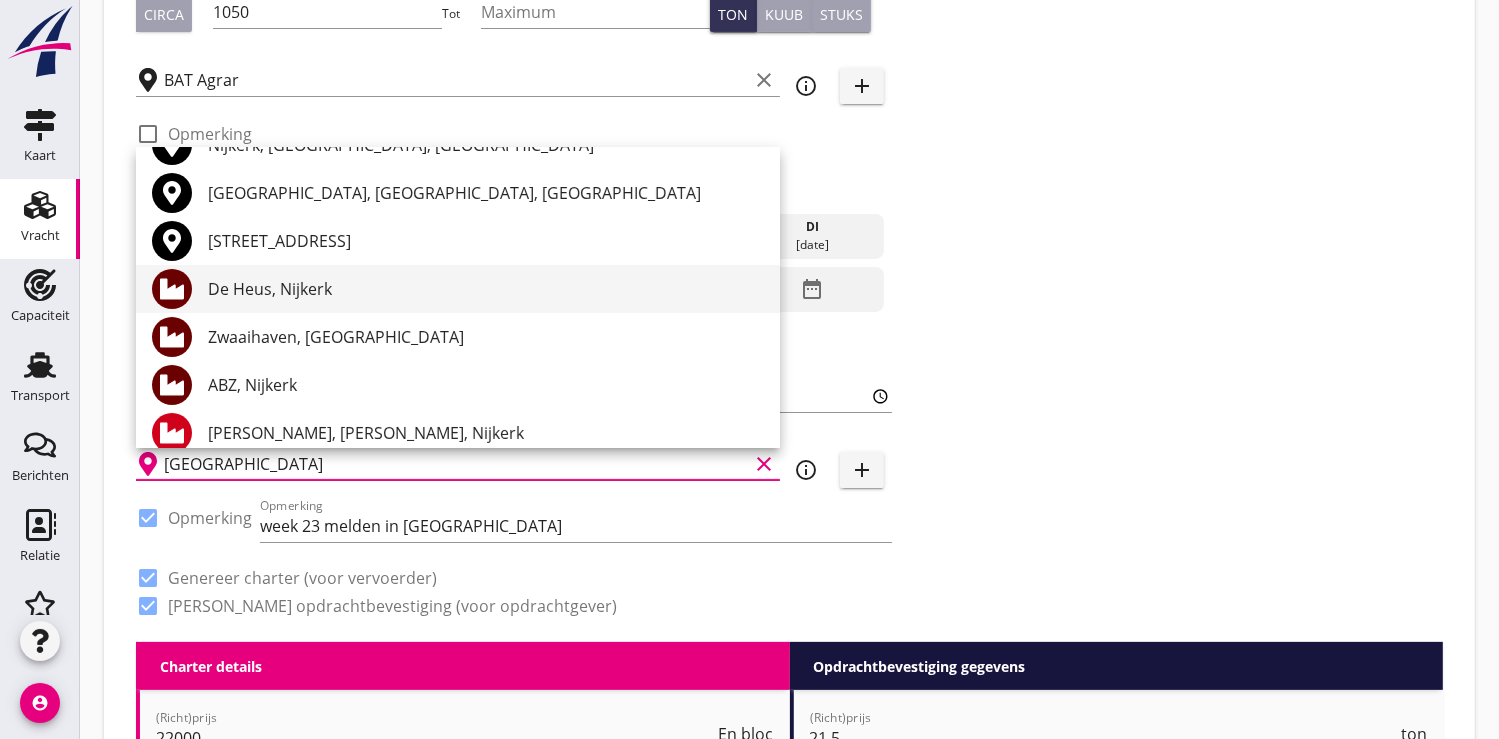 scroll, scrollTop: 0, scrollLeft: 0, axis: both 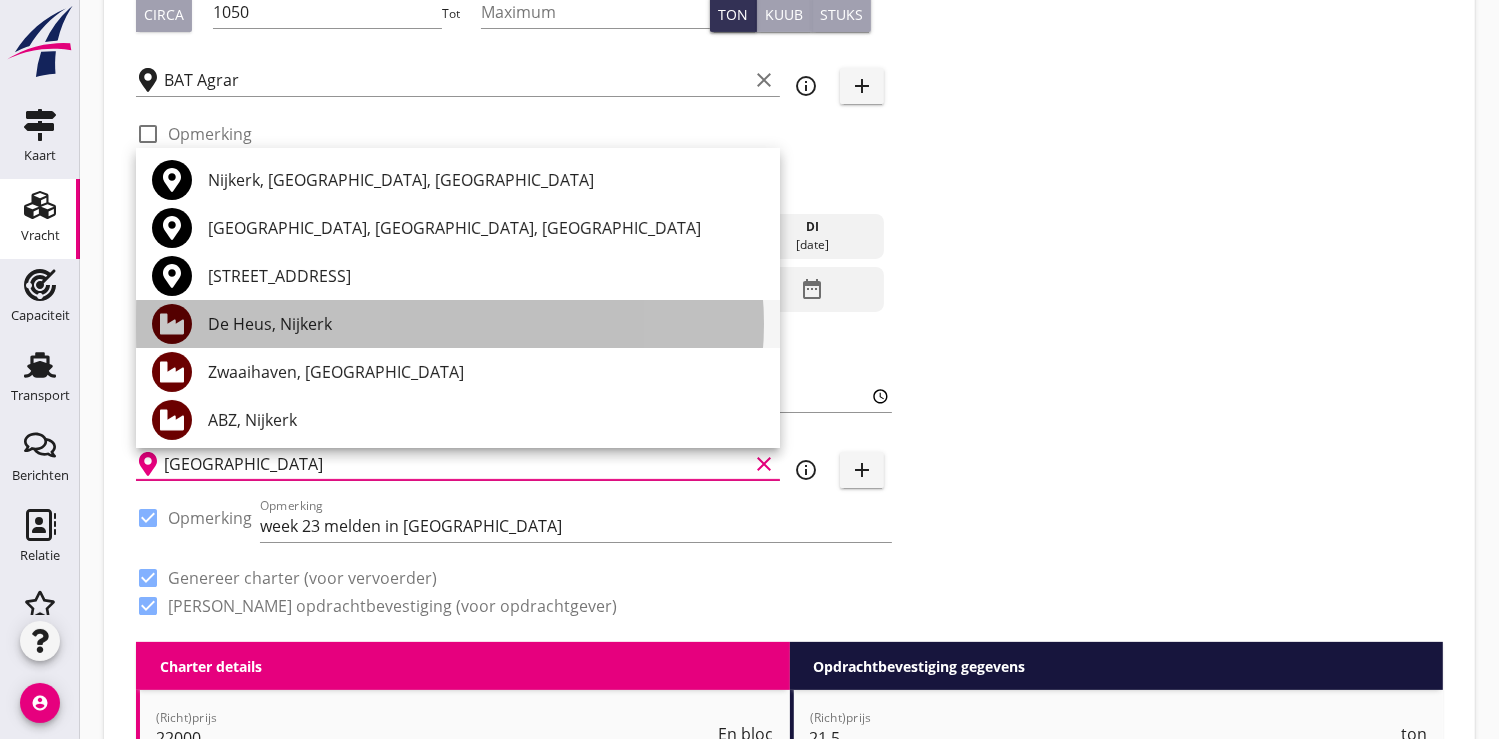 click on "De Heus, Nijkerk" at bounding box center (486, 324) 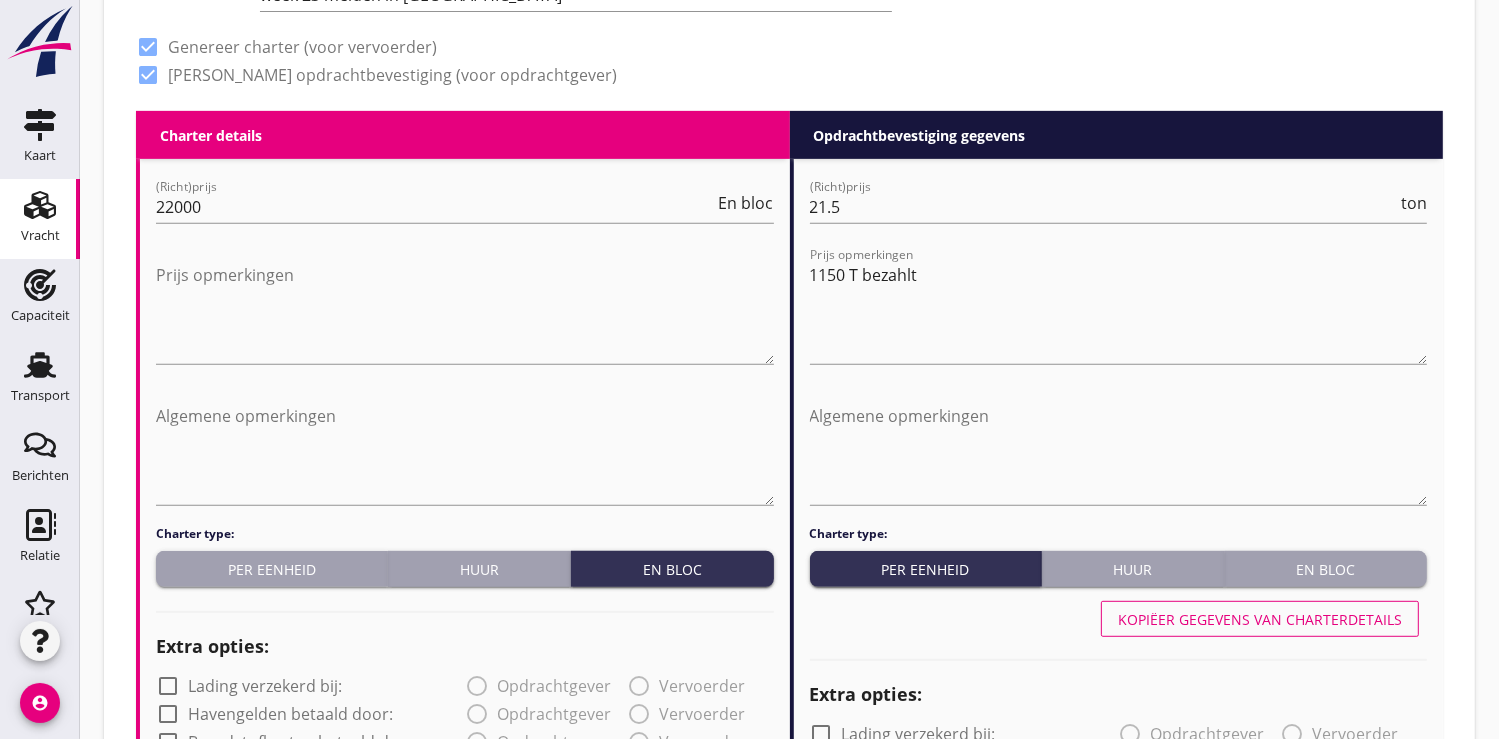 scroll, scrollTop: 888, scrollLeft: 0, axis: vertical 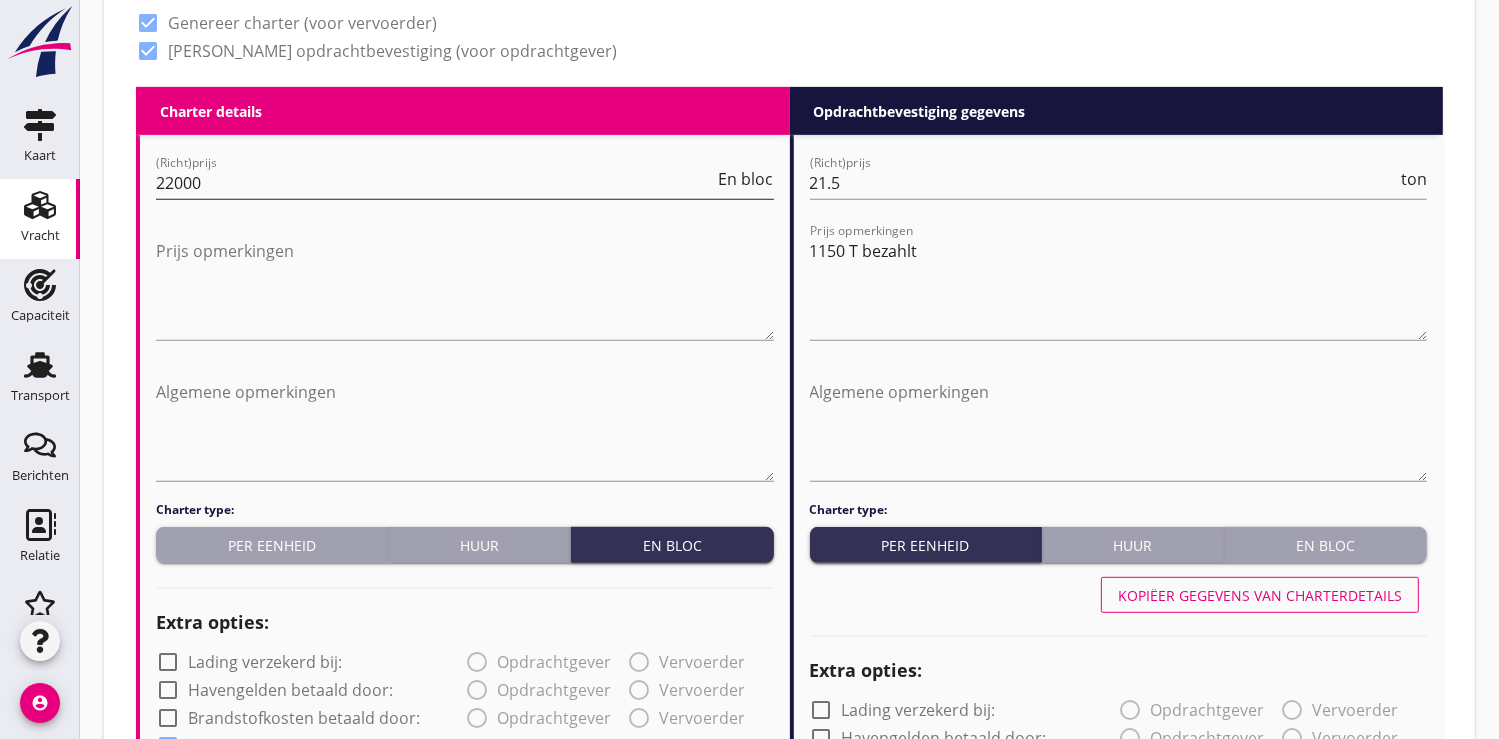 type on "De Heus, Nijkerk" 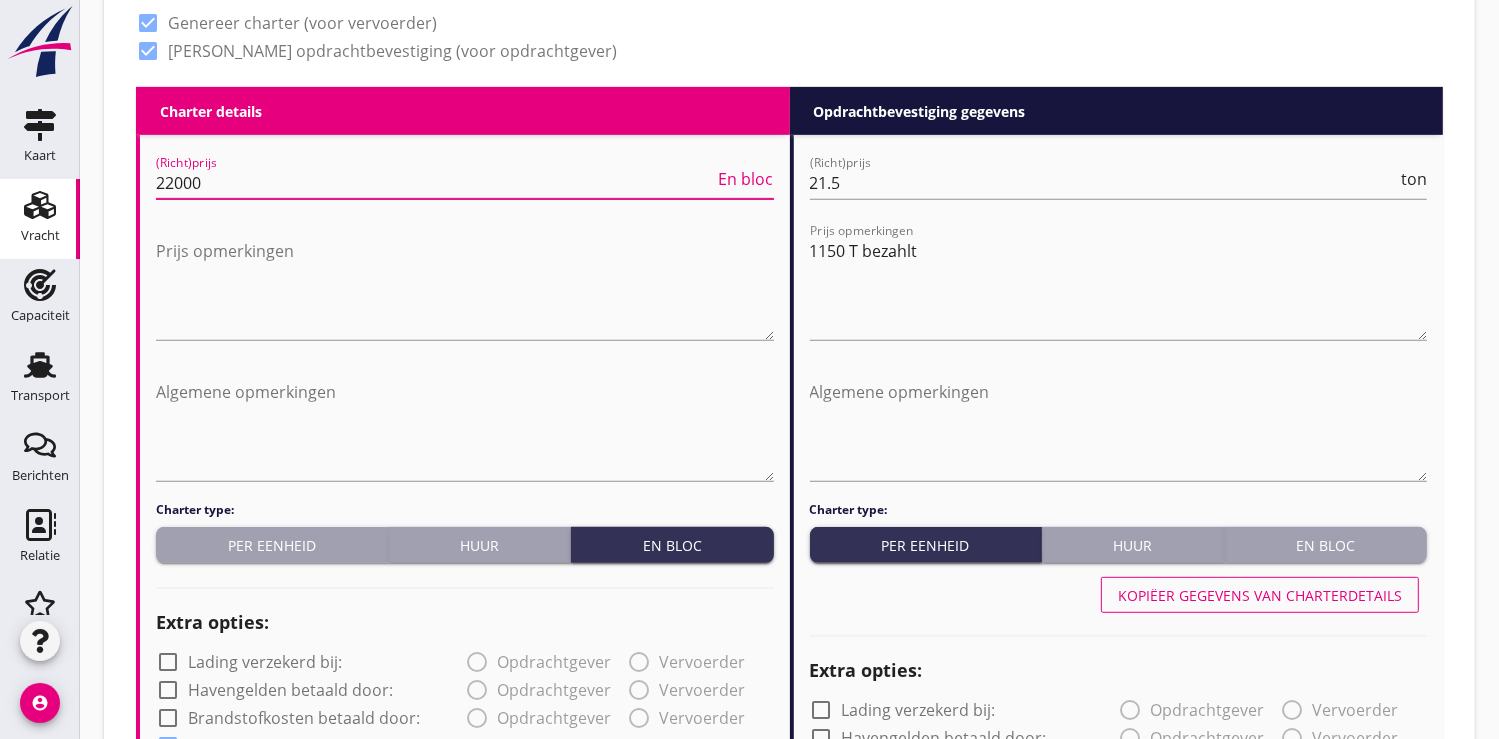 scroll, scrollTop: 0, scrollLeft: 0, axis: both 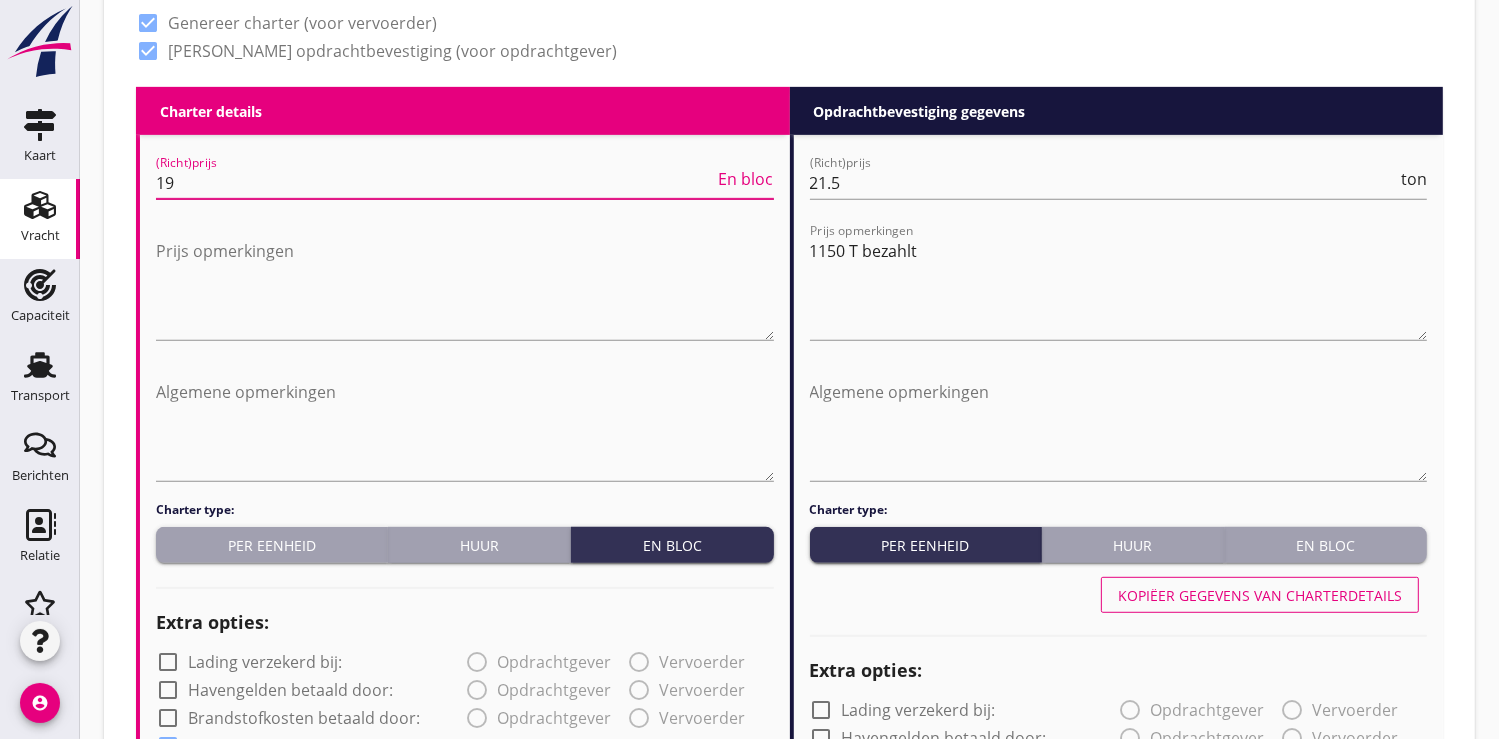 click on "Per eenheid" at bounding box center (271, 545) 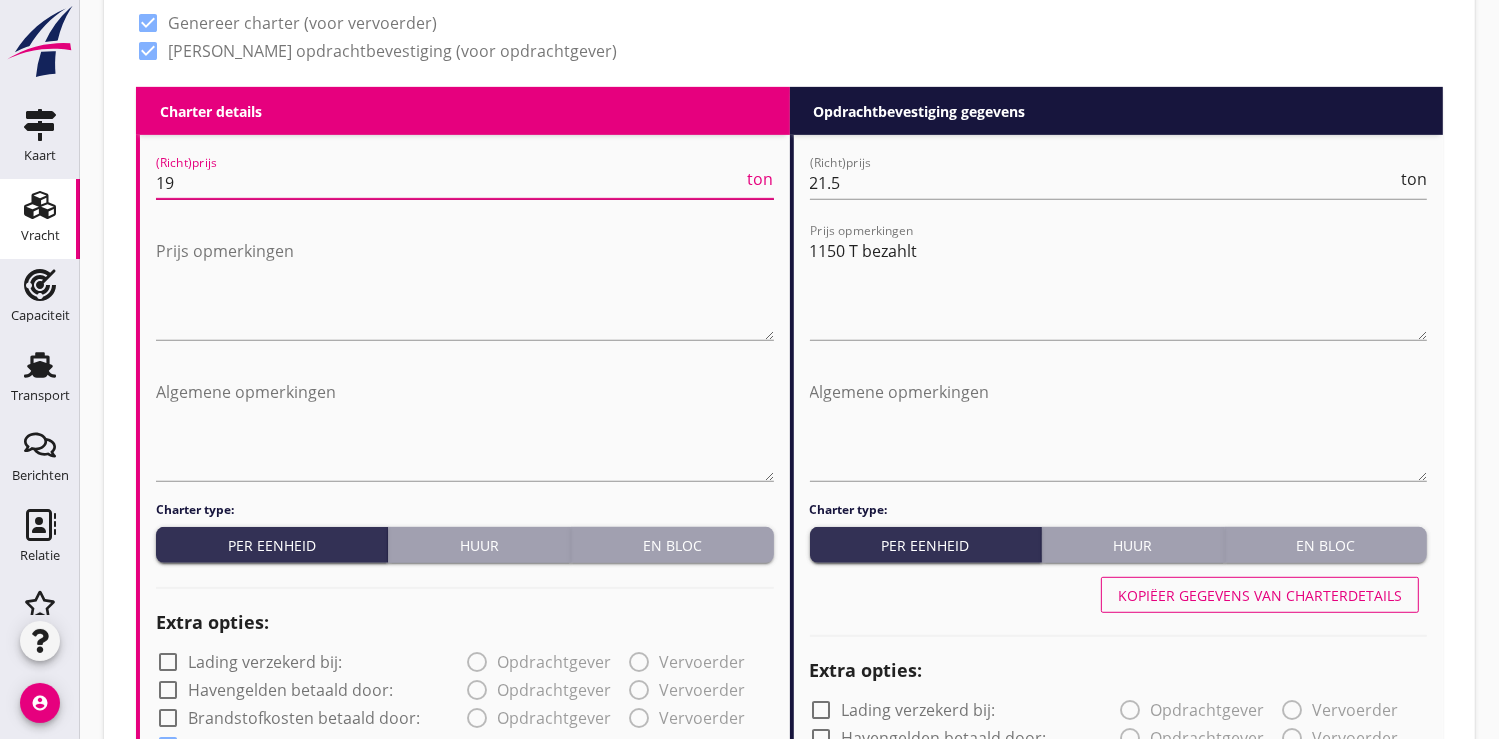 click on "19" at bounding box center [450, 183] 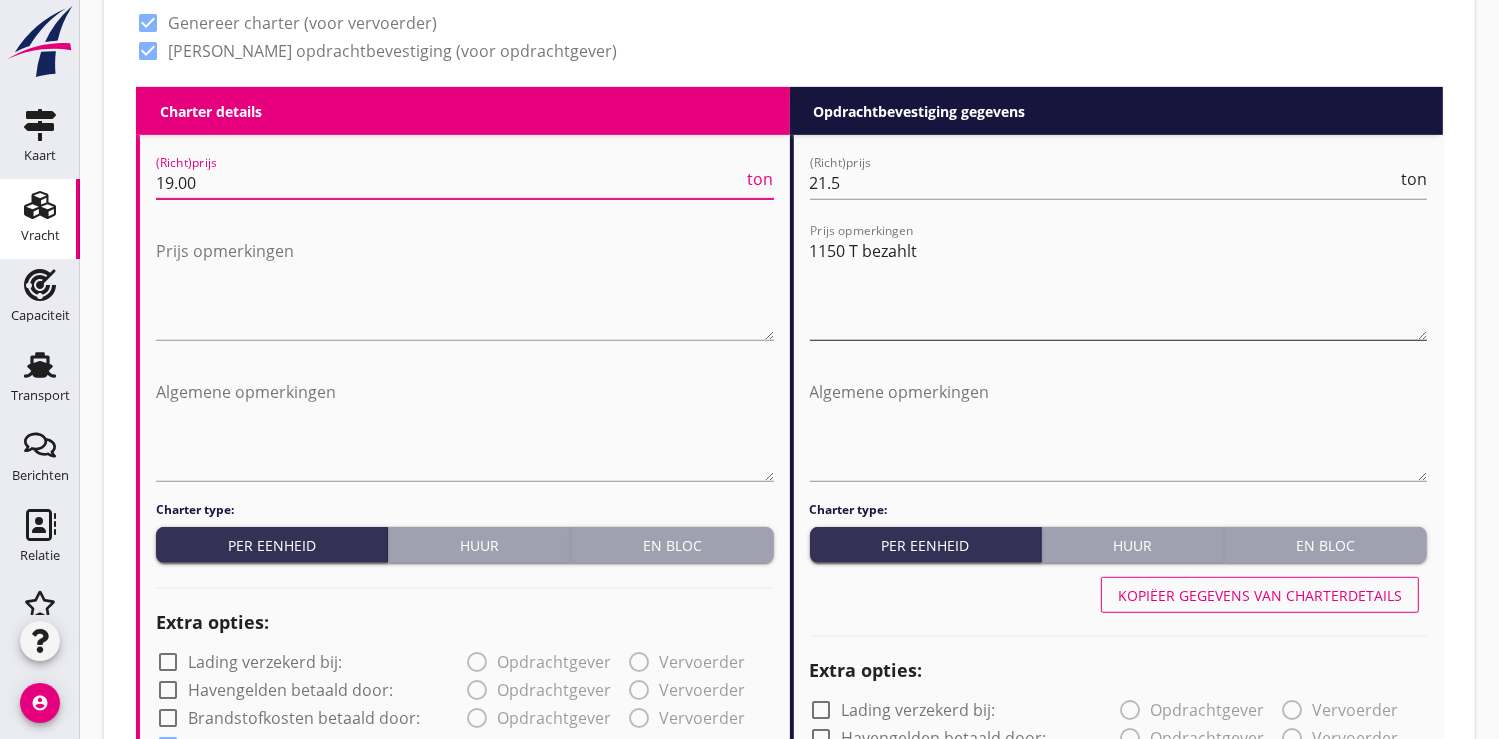 type on "19.00" 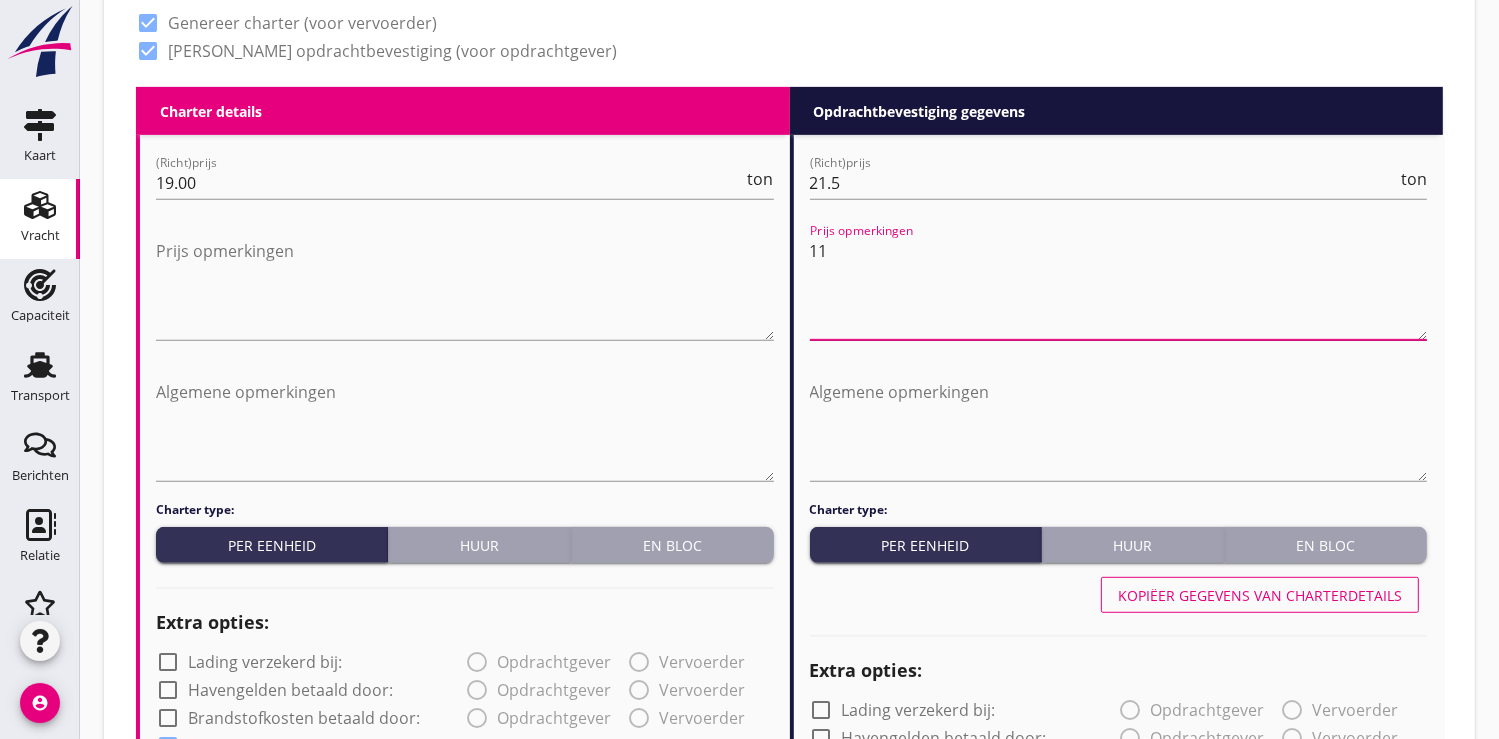 type on "1" 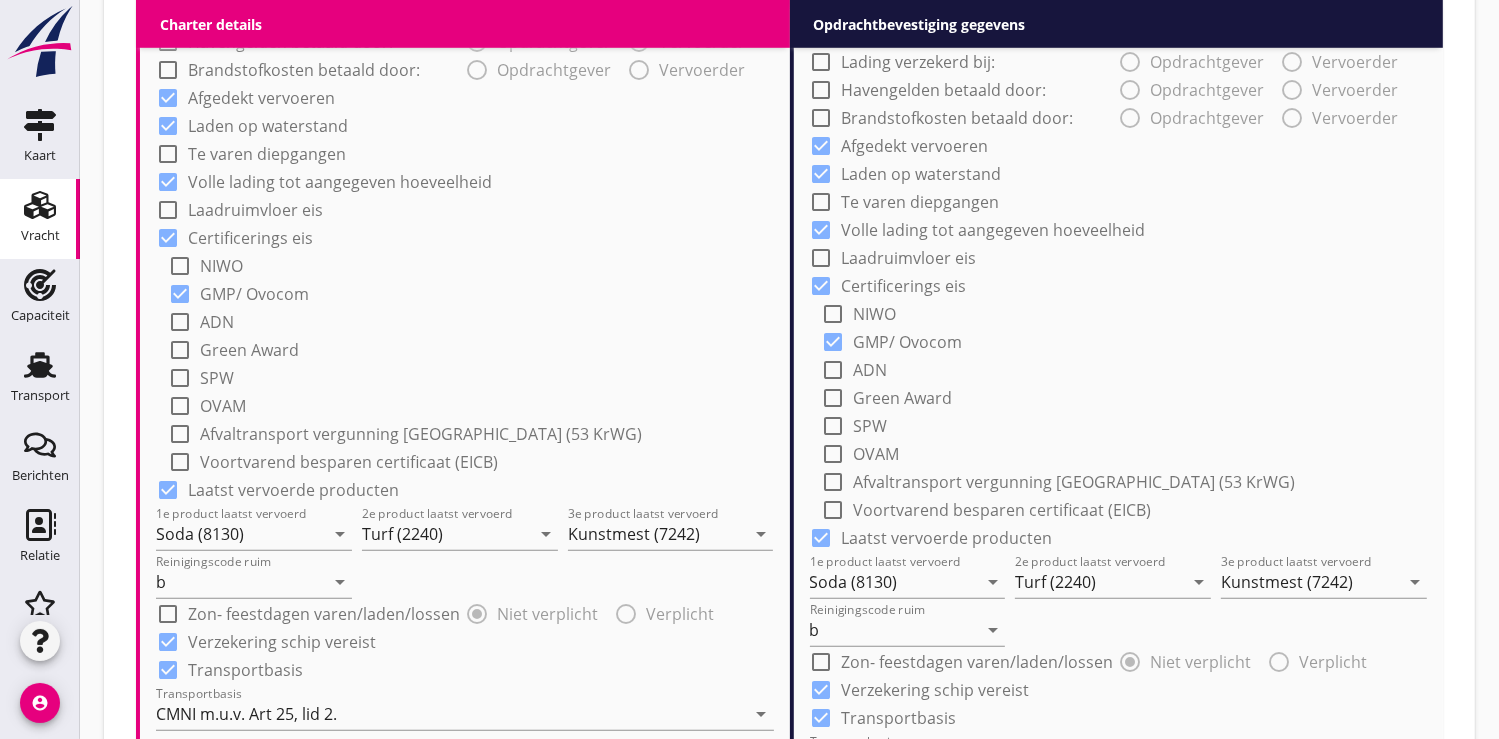 scroll, scrollTop: 1555, scrollLeft: 0, axis: vertical 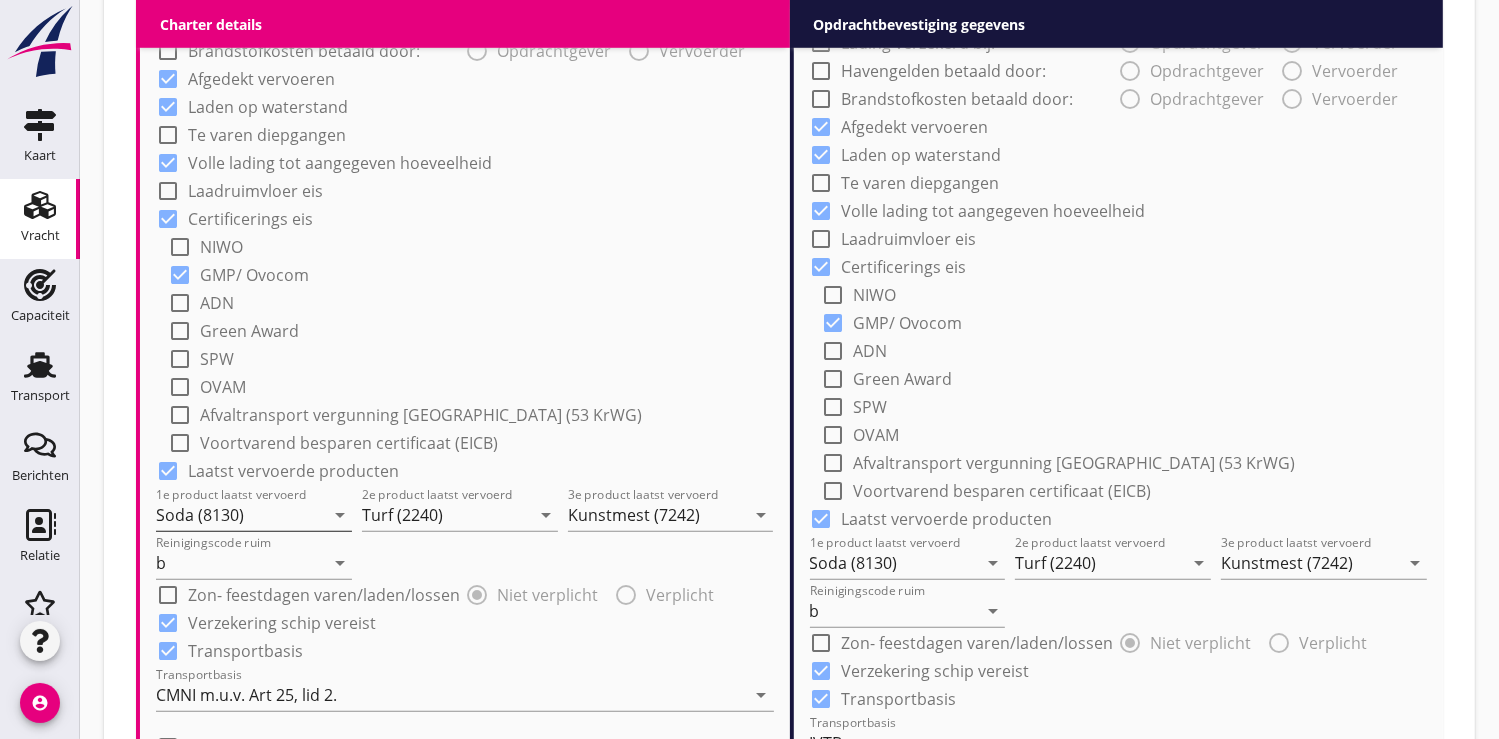 type 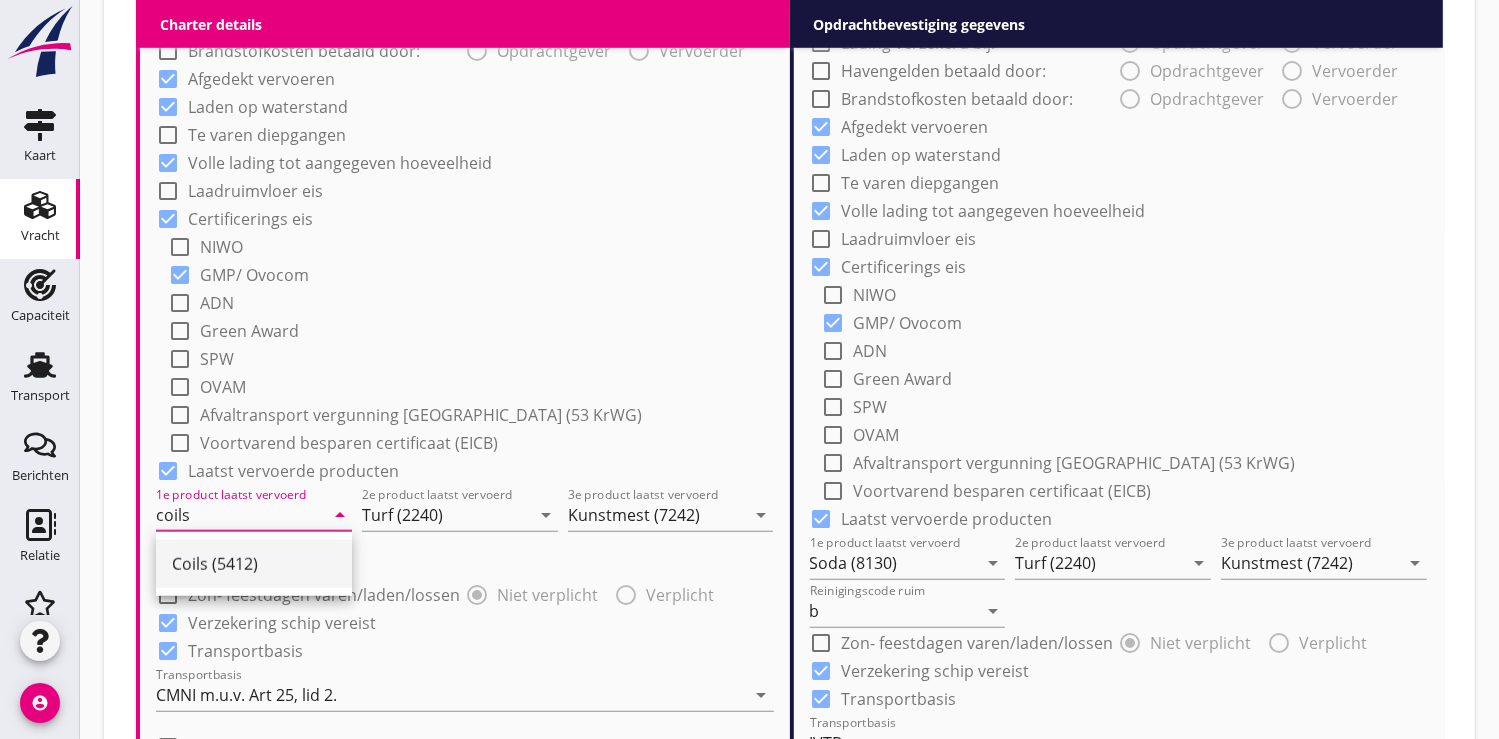 click on "Coils (5412)" at bounding box center [254, 564] 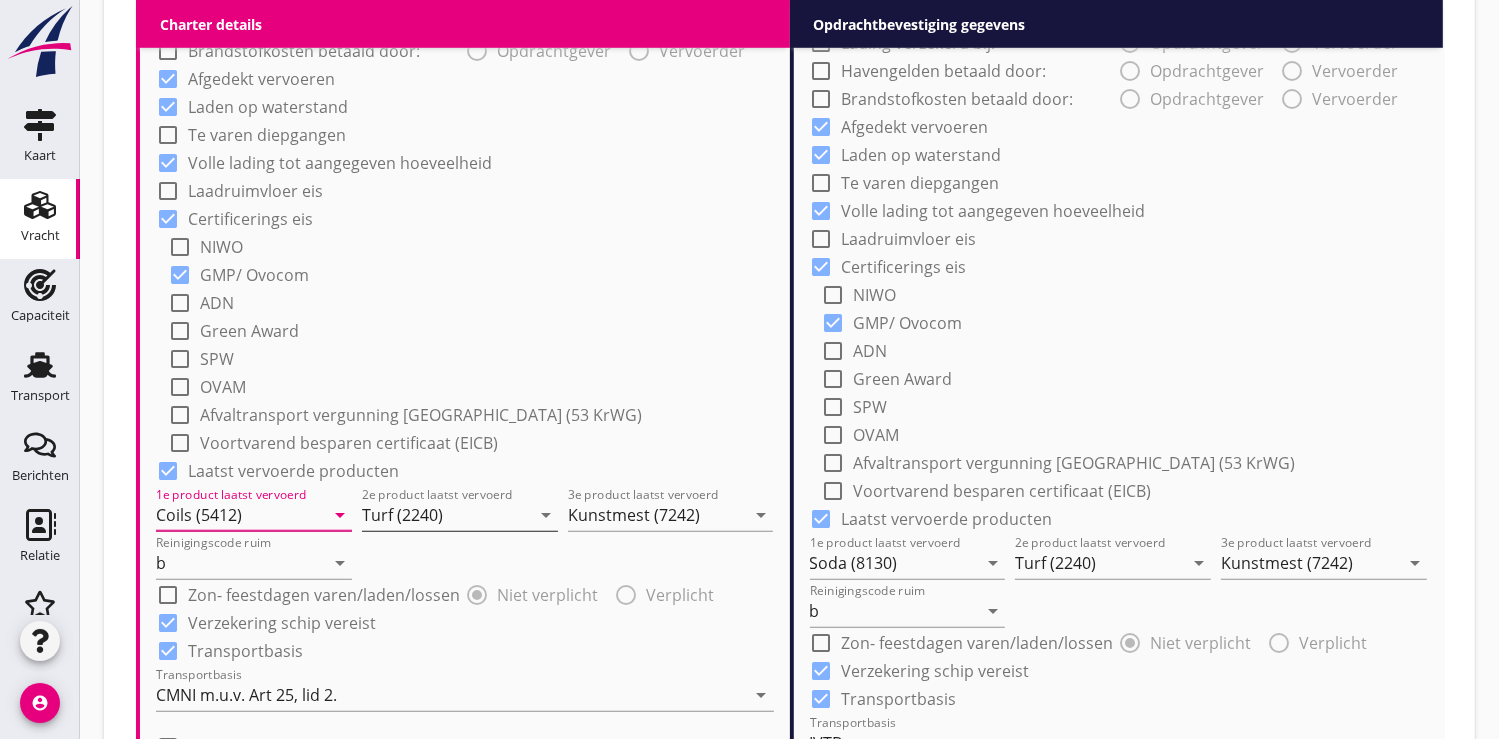 type on "Coils (5412)" 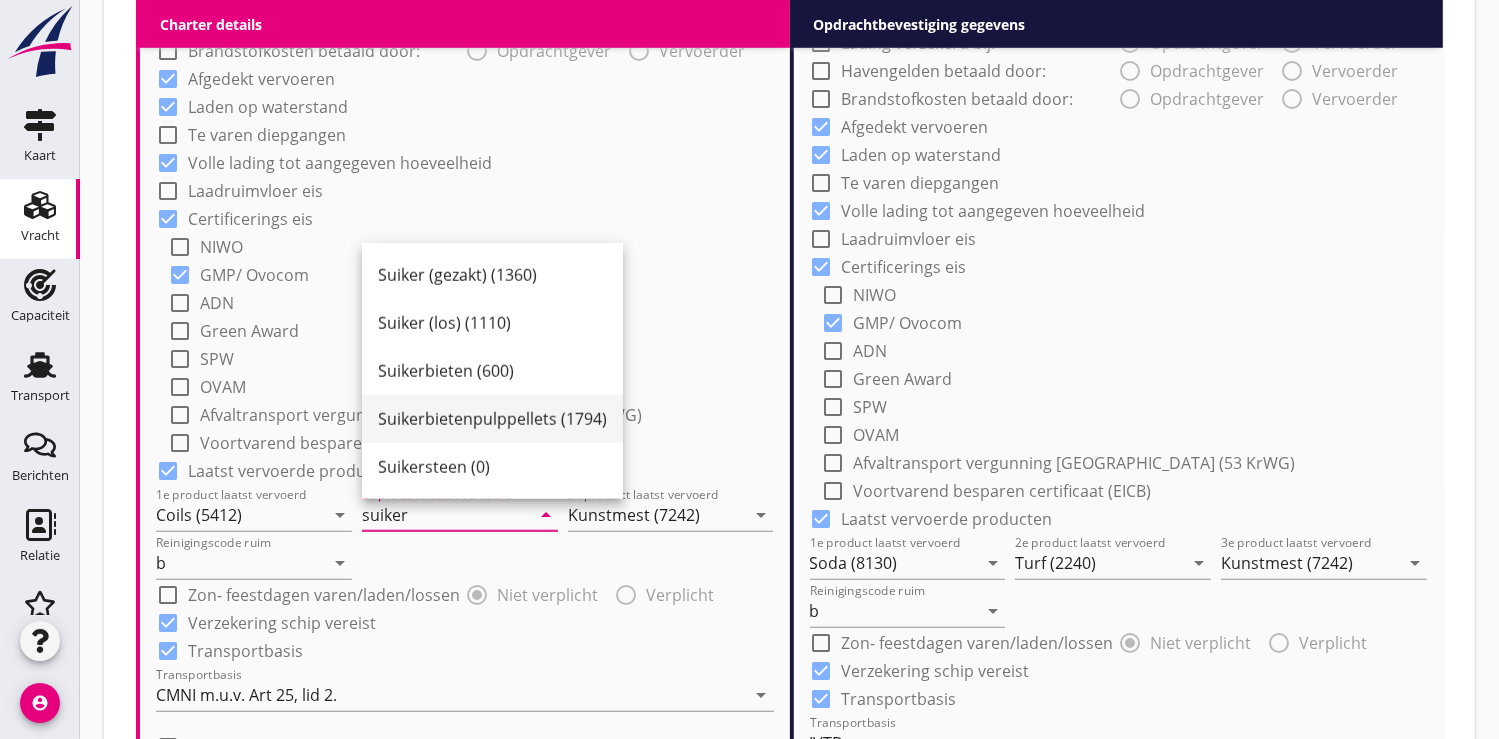 click on "Suikerbietenpulppellets (1794)" at bounding box center (492, 419) 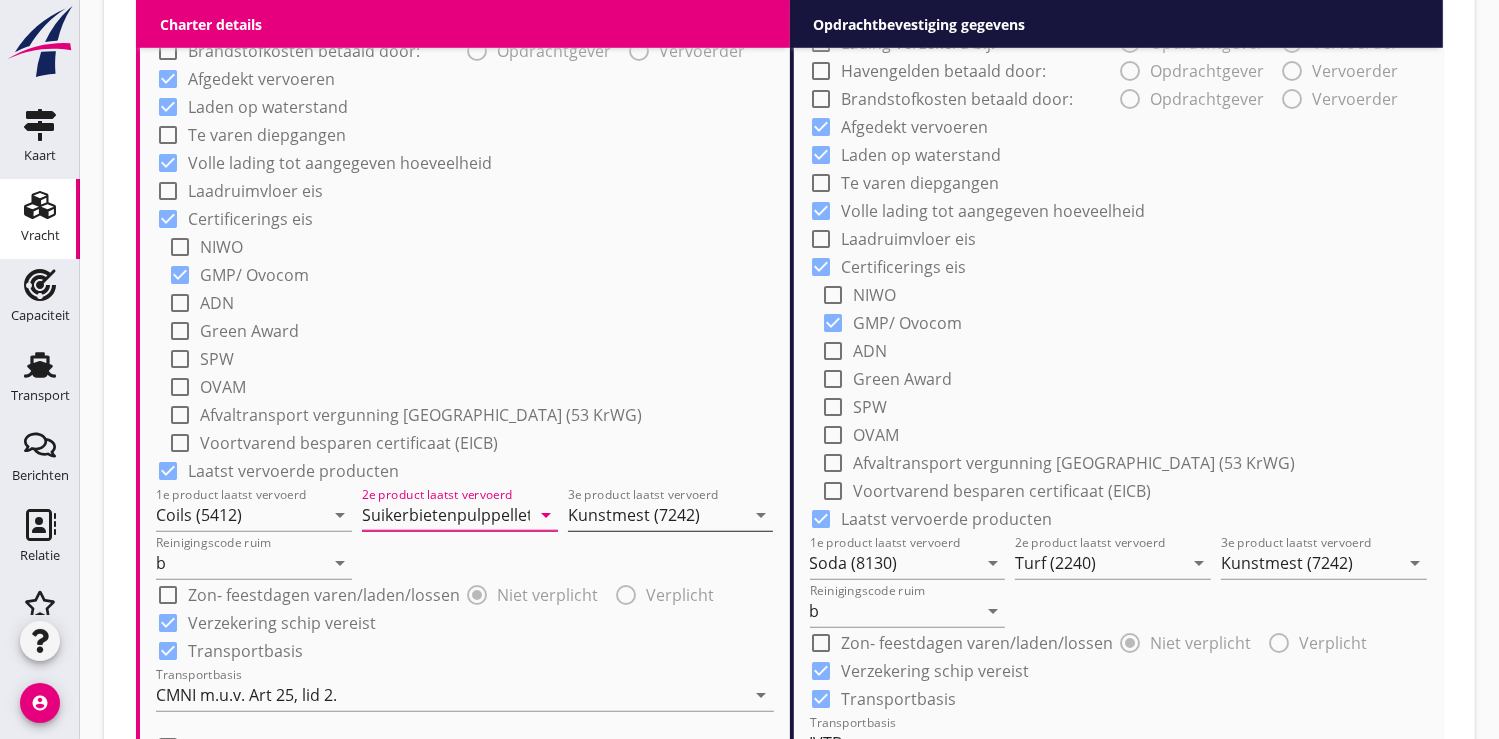 type on "Suikerbietenpulppellets (1794)" 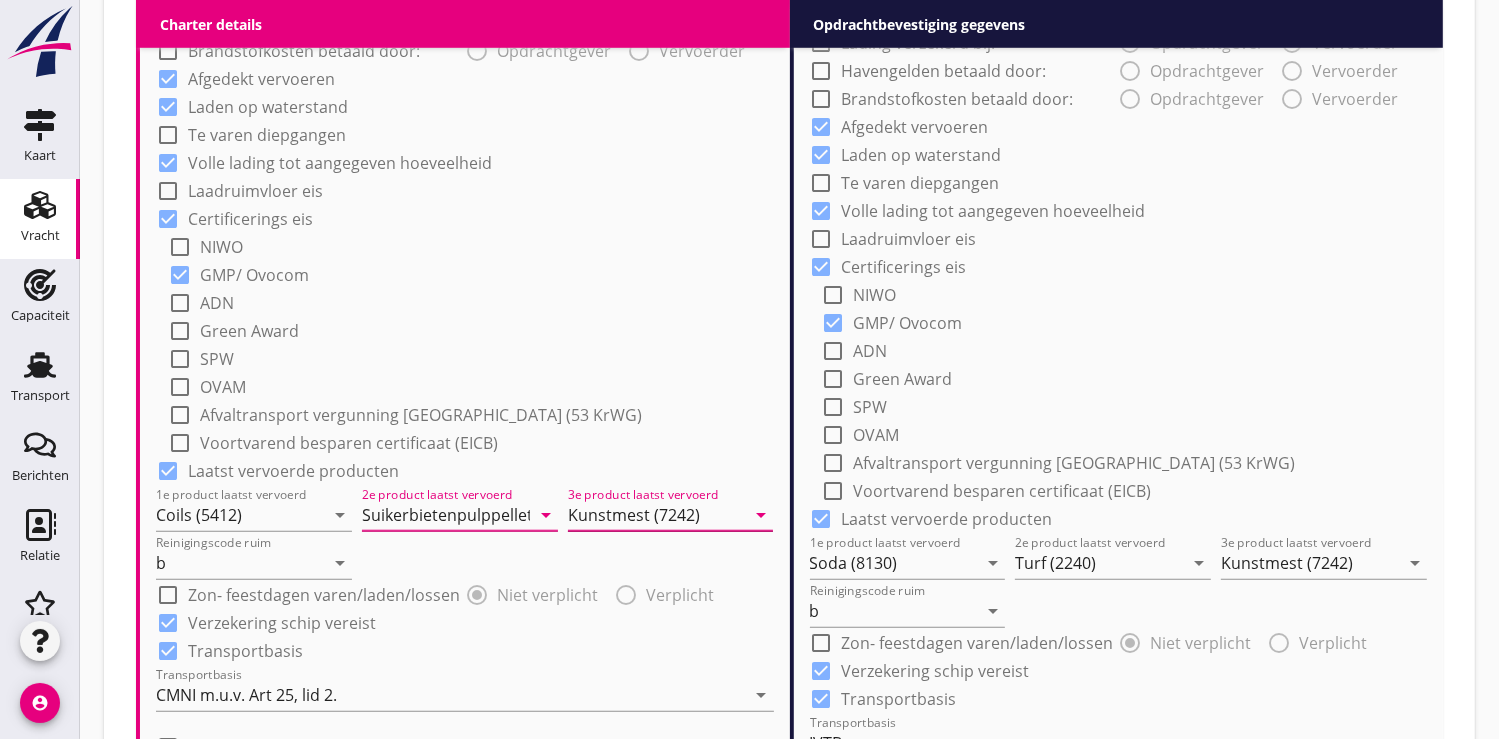 click on "Kunstmest (7242)" at bounding box center [657, 515] 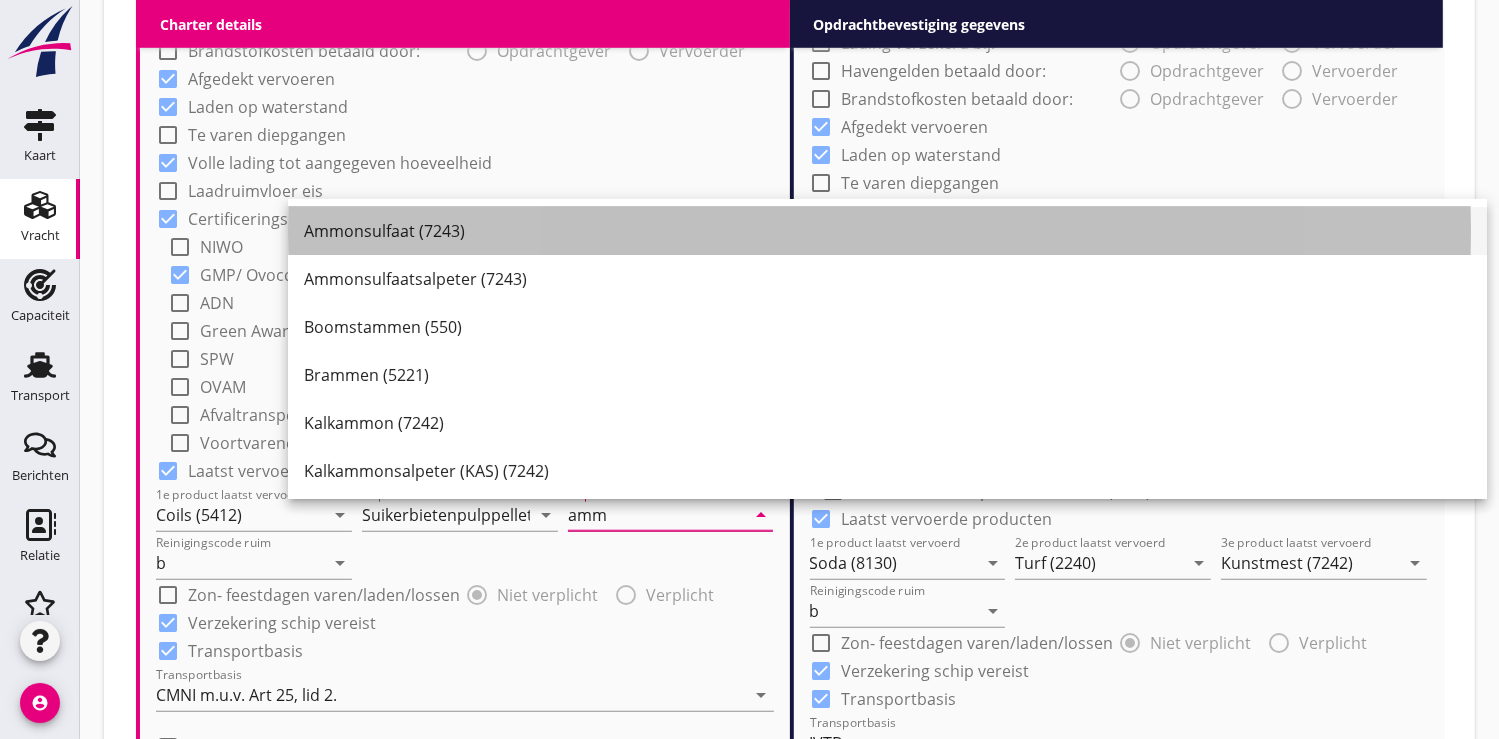 click on "Ammonsulfaat (7243)" at bounding box center (887, 231) 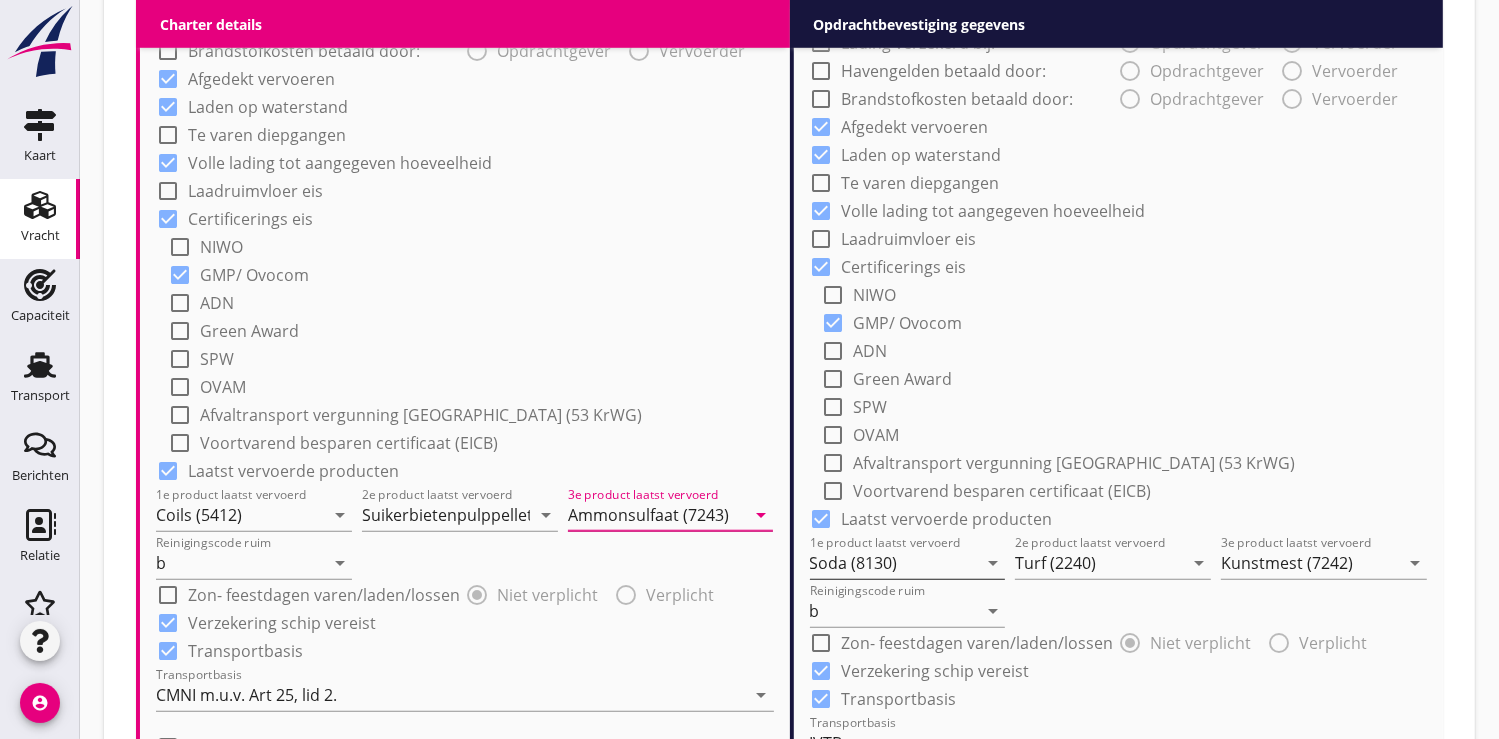 type on "Ammonsulfaat (7243)" 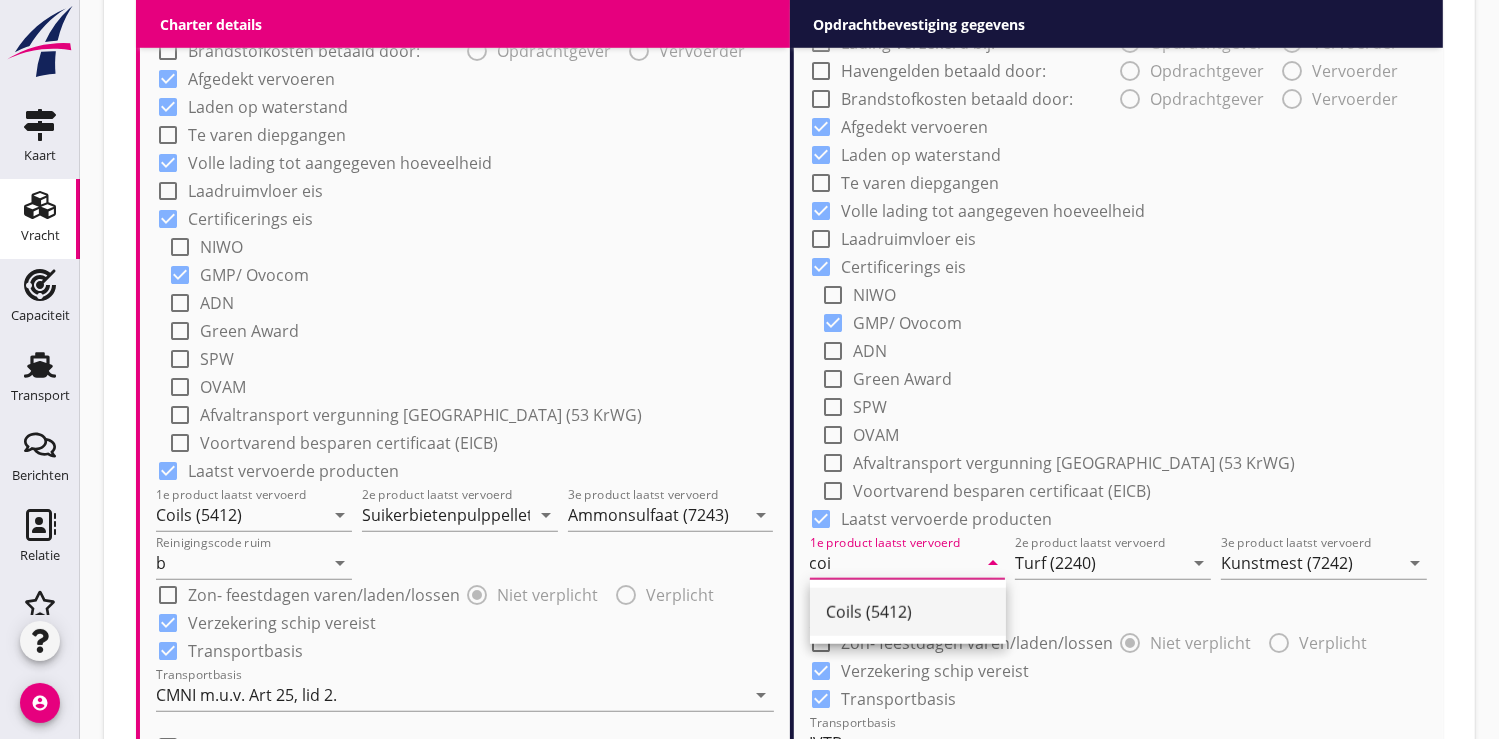 click on "Coils (5412)" at bounding box center (908, 612) 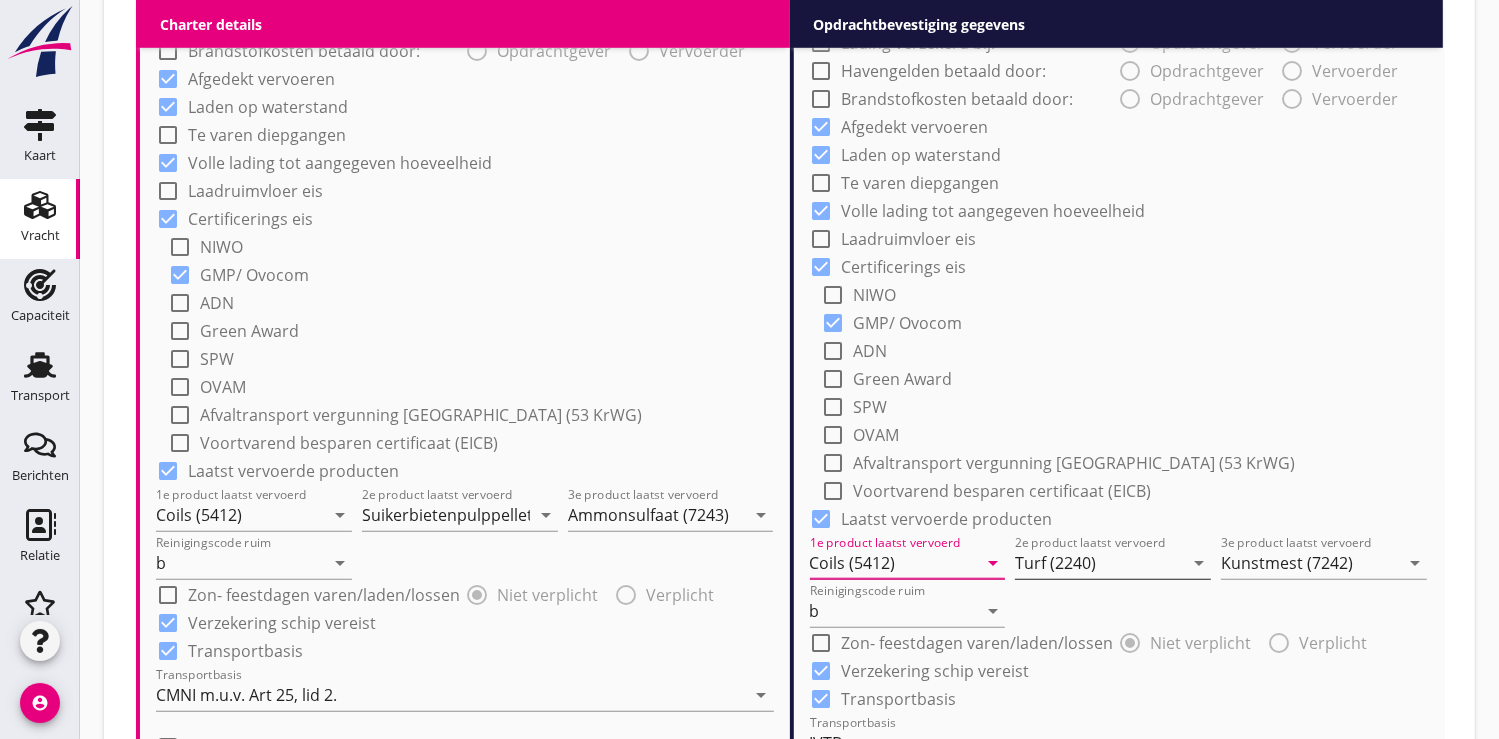 type on "Coils (5412)" 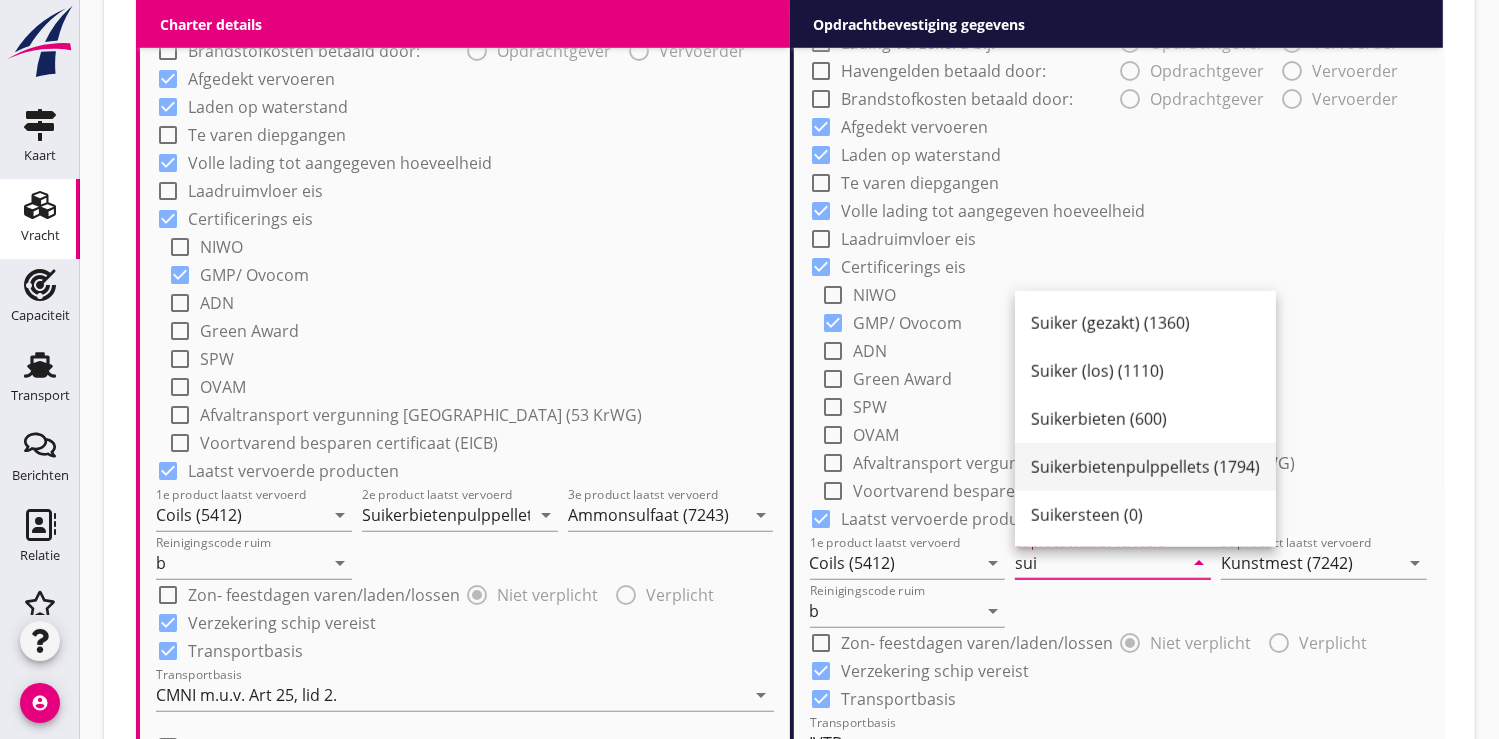 click on "Suikerbietenpulppellets (1794)" at bounding box center [1145, 467] 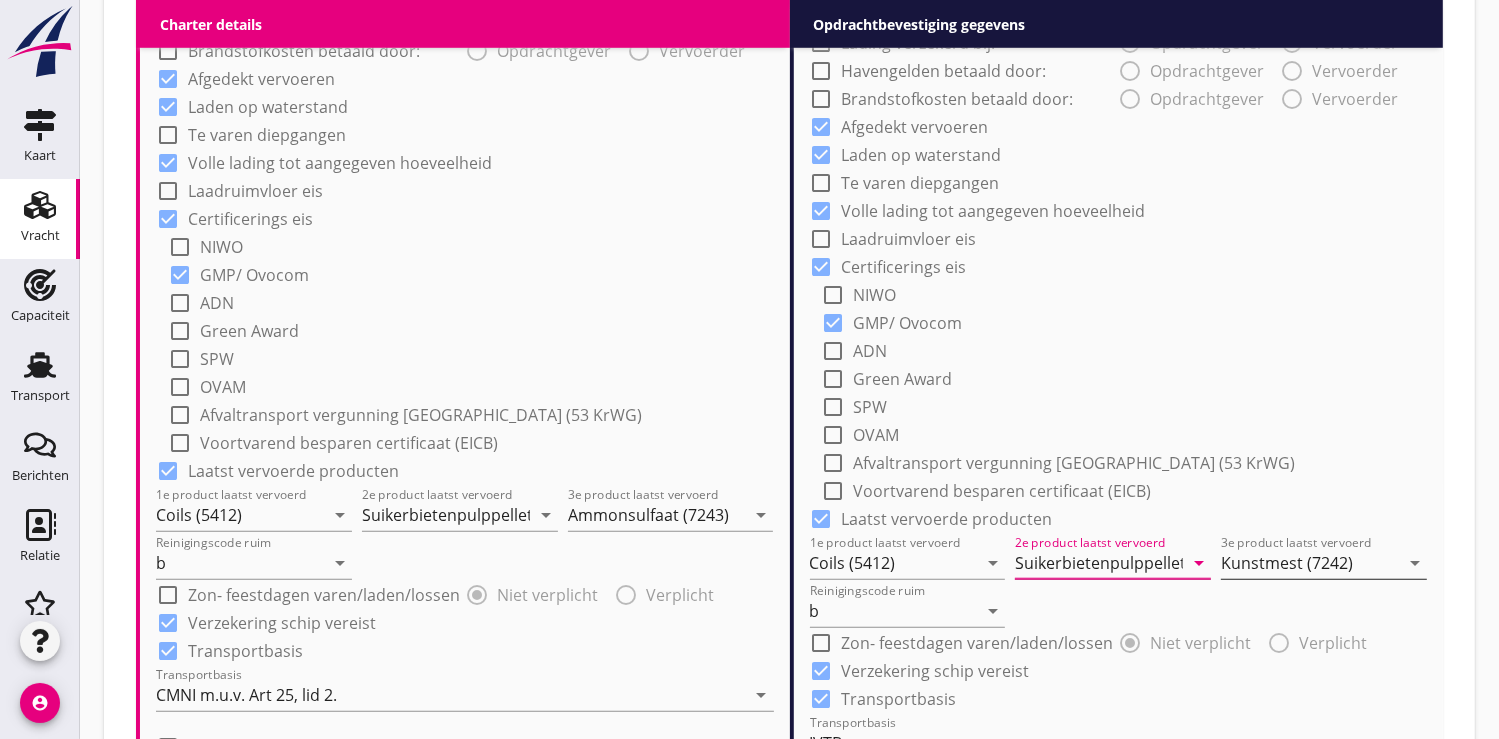 type on "Suikerbietenpulppellets (1794)" 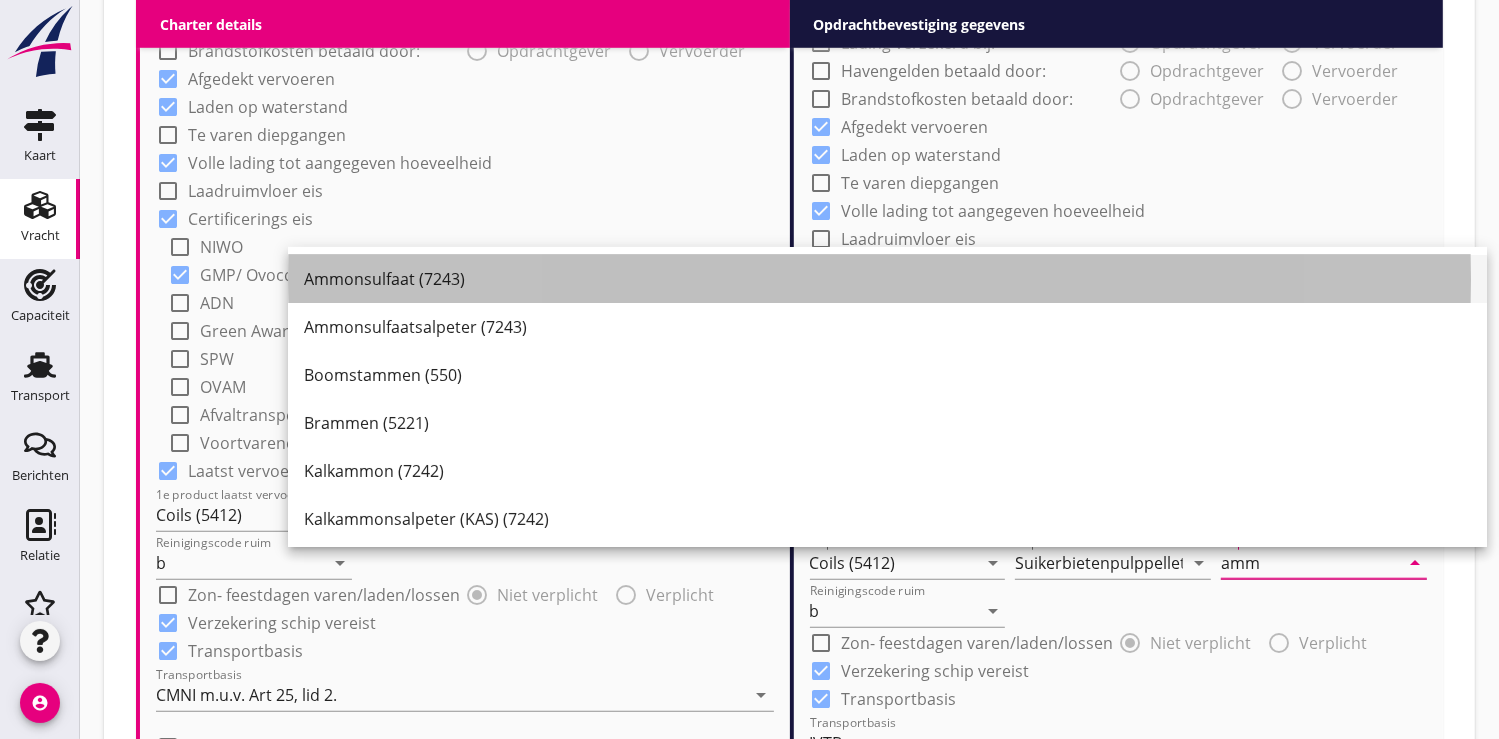 click on "Ammonsulfaat (7243)" at bounding box center (887, 279) 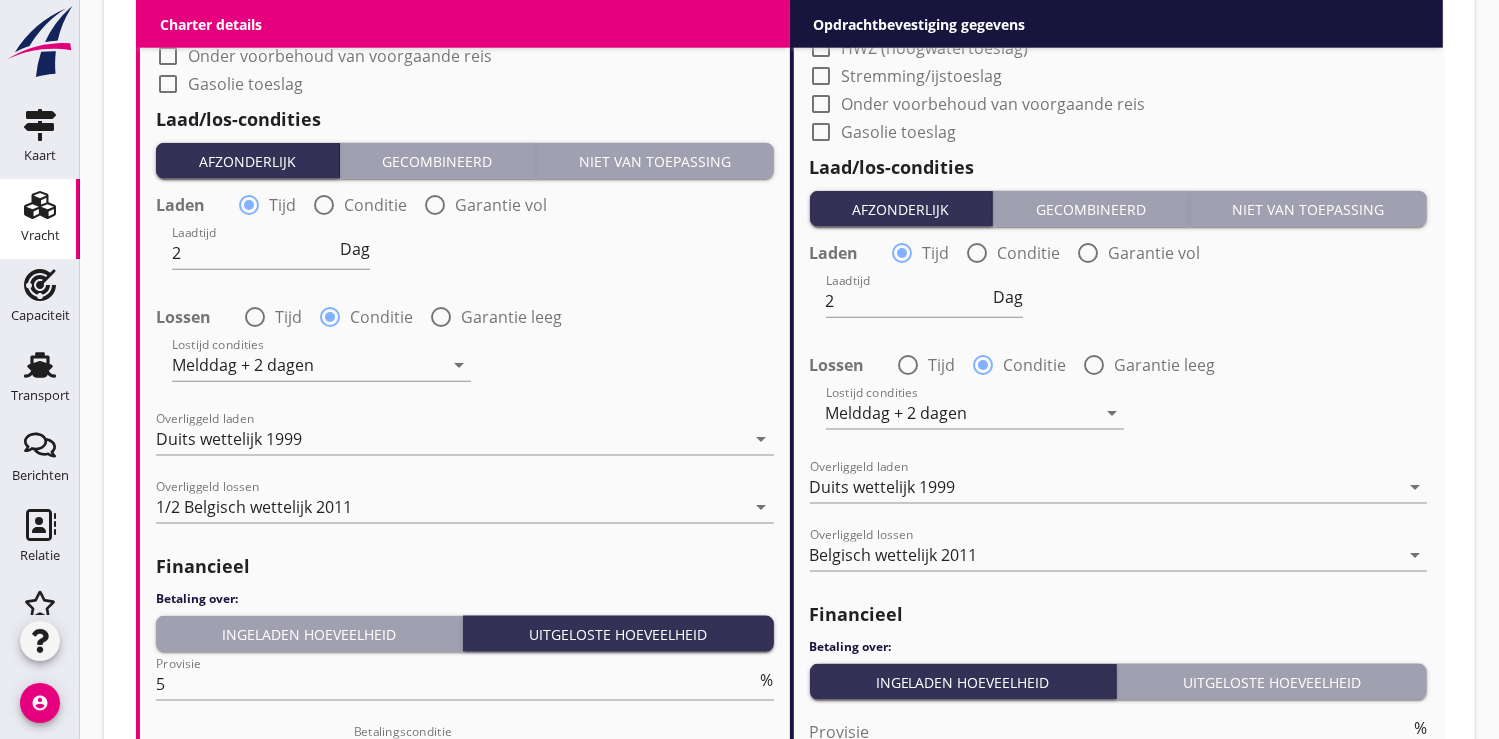 scroll, scrollTop: 2333, scrollLeft: 0, axis: vertical 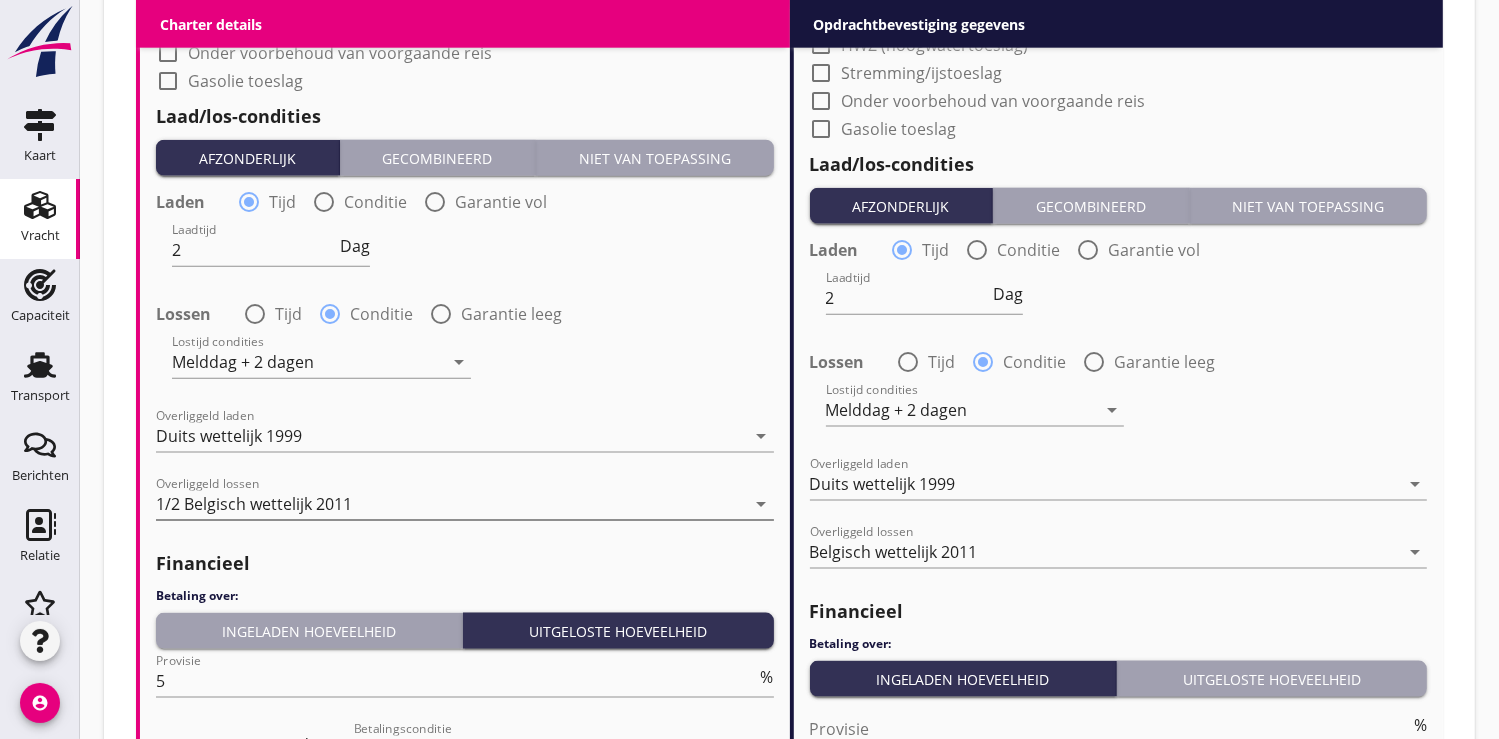 type on "Ammonsulfaat (7243)" 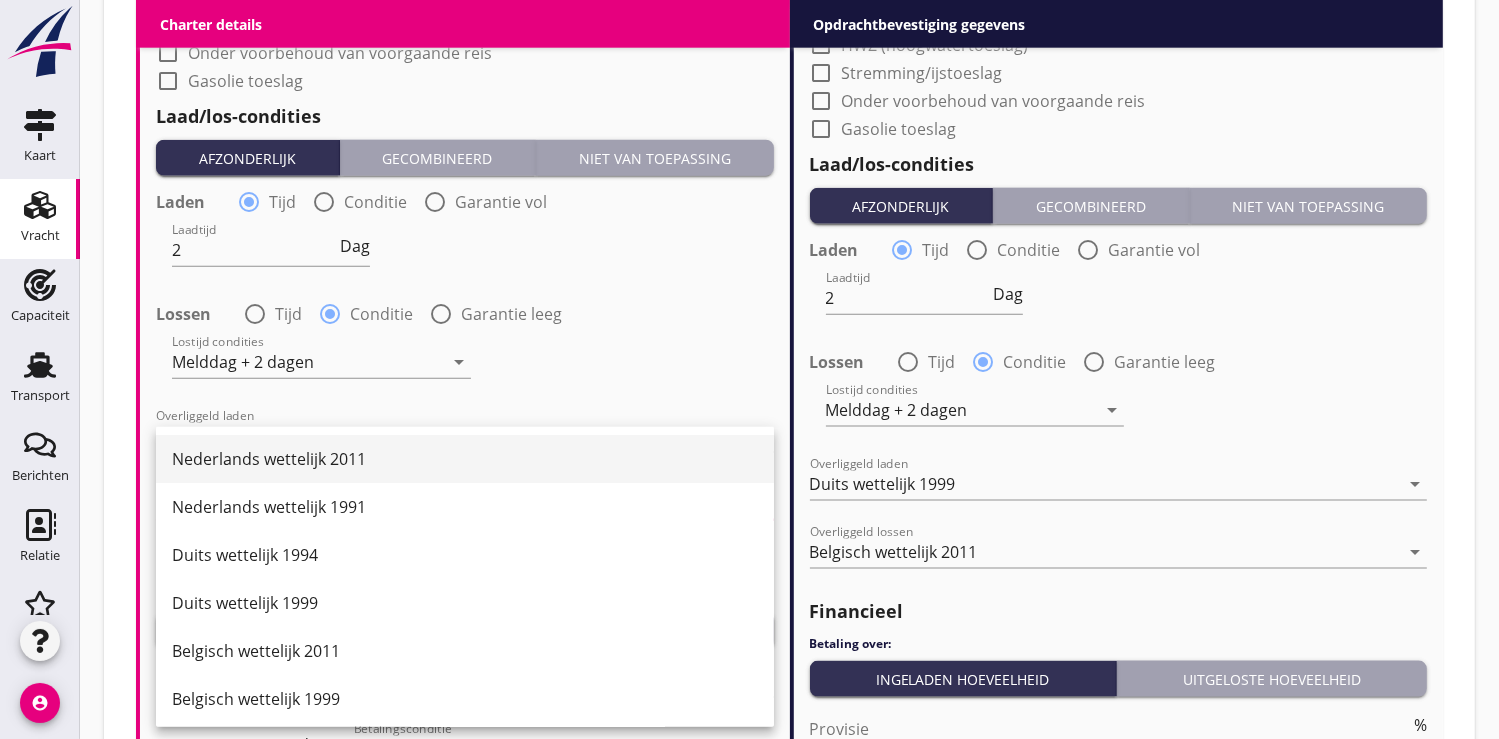 click on "Nederlands wettelijk 2011" at bounding box center [465, 459] 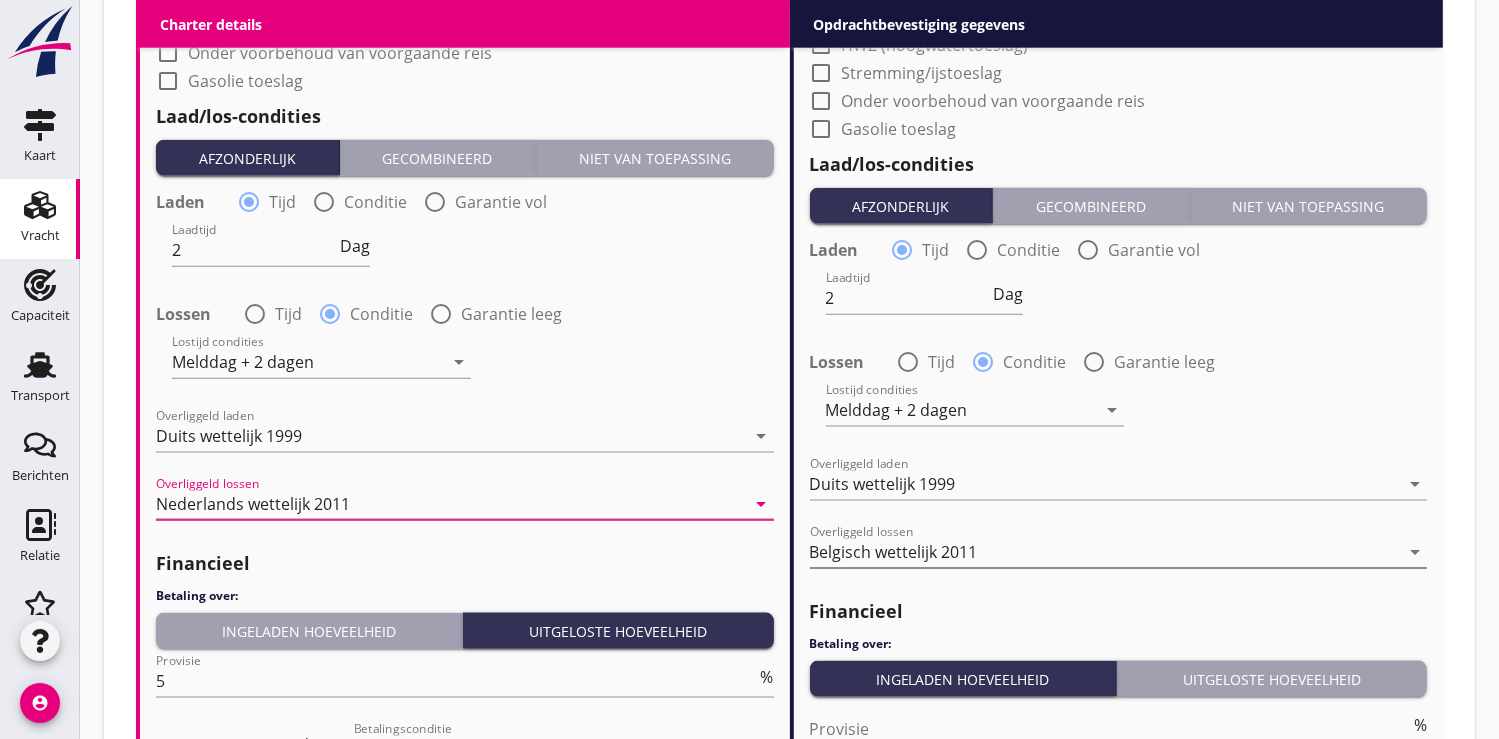 click on "Belgisch wettelijk 2011" at bounding box center [894, 552] 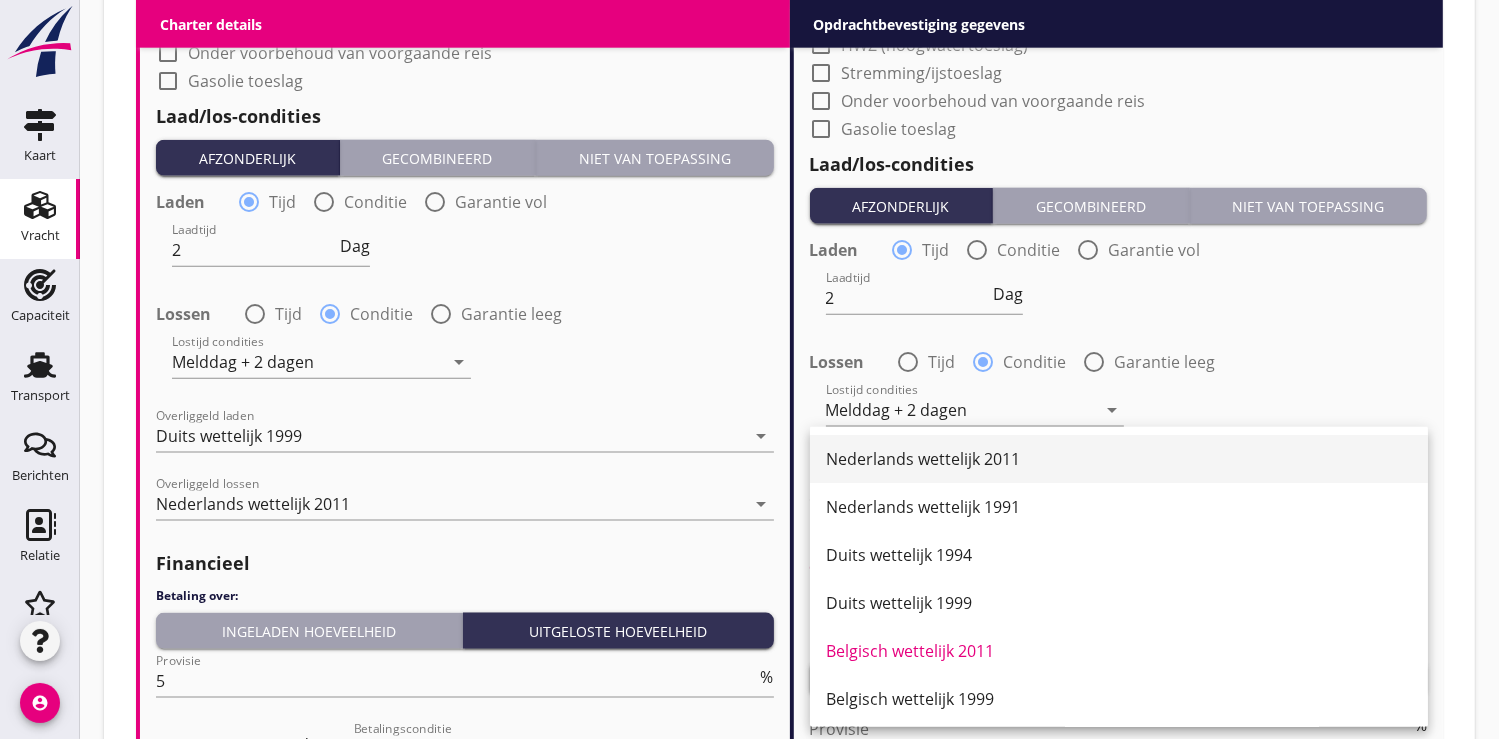 click on "Nederlands wettelijk 2011" at bounding box center (1119, 459) 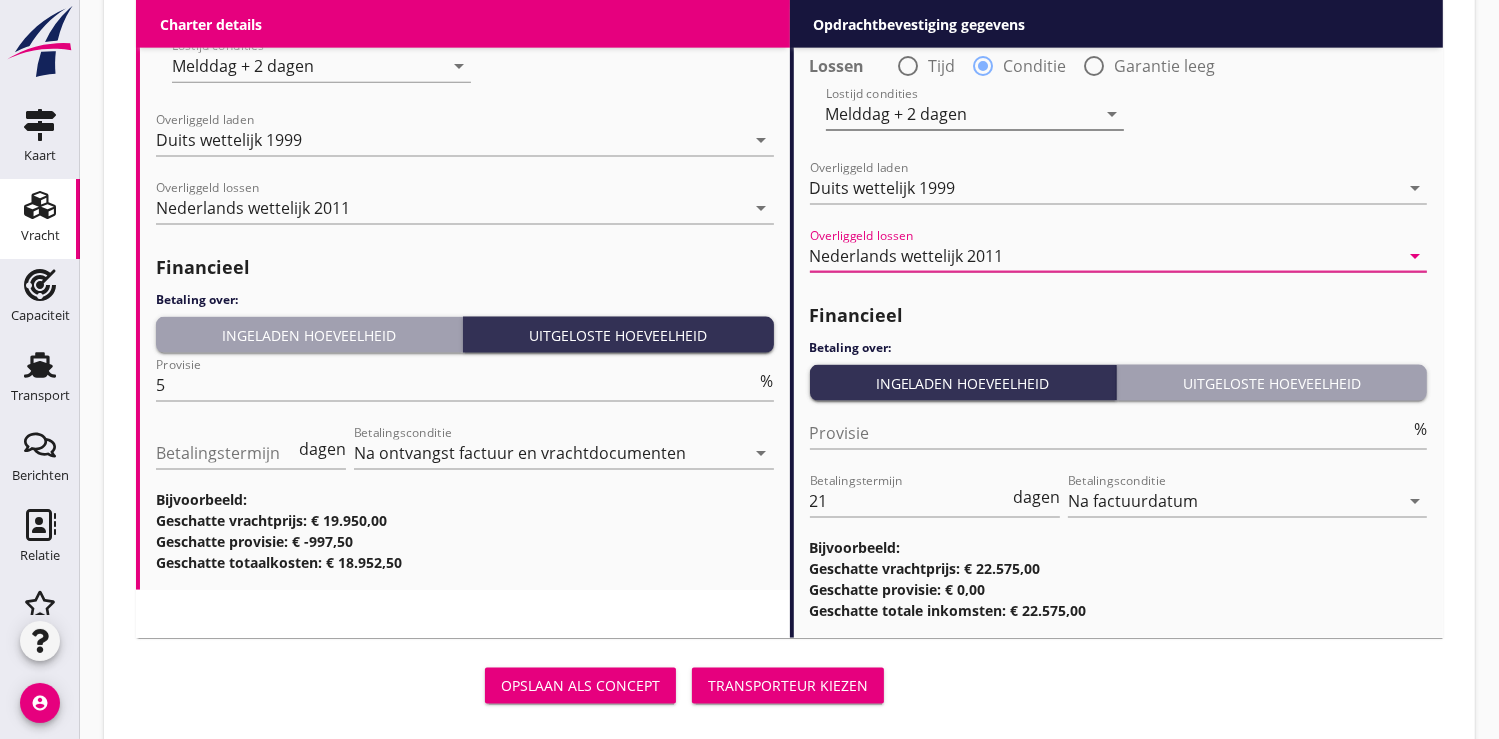 scroll, scrollTop: 2661, scrollLeft: 0, axis: vertical 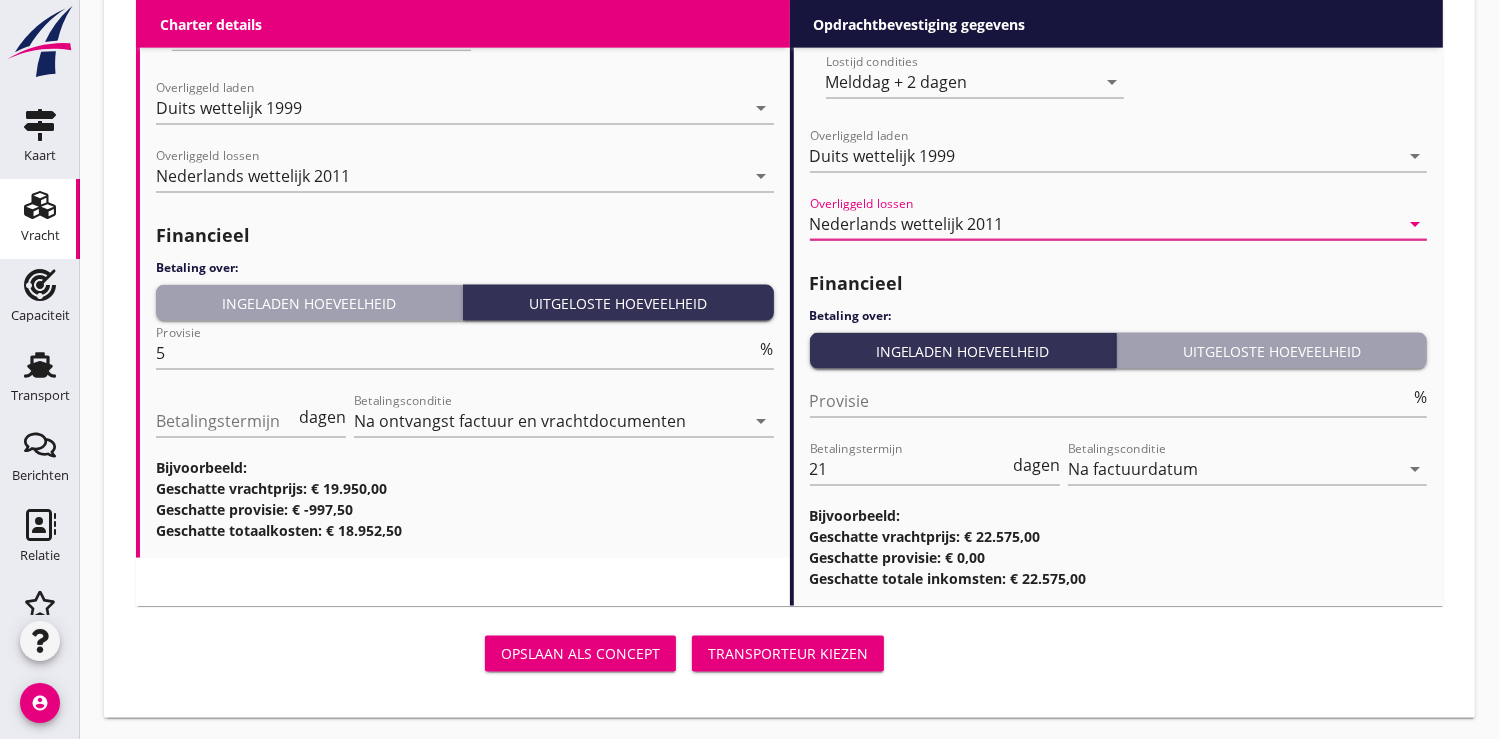 click on "Ingeladen hoeveelheid" at bounding box center (309, 303) 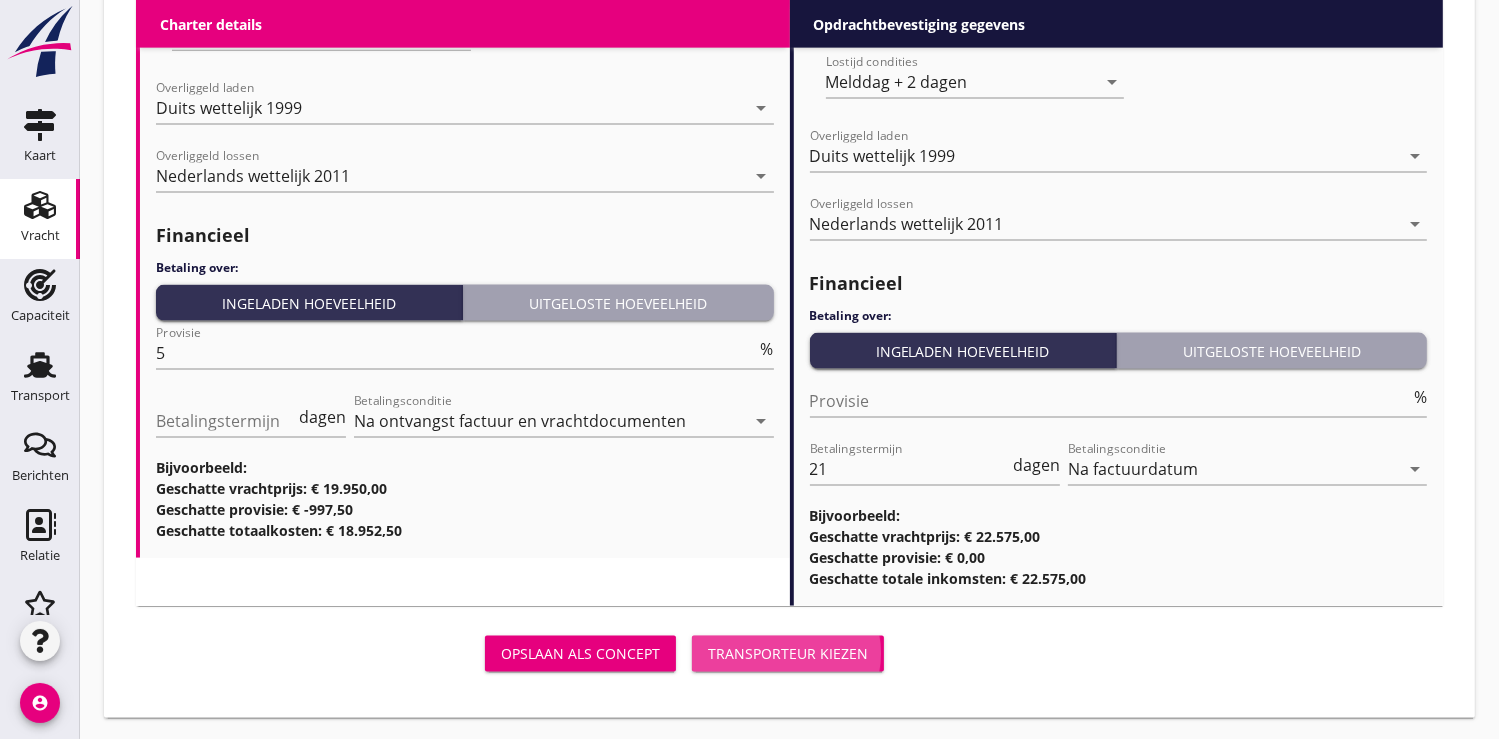 click on "Transporteur kiezen" at bounding box center (788, 653) 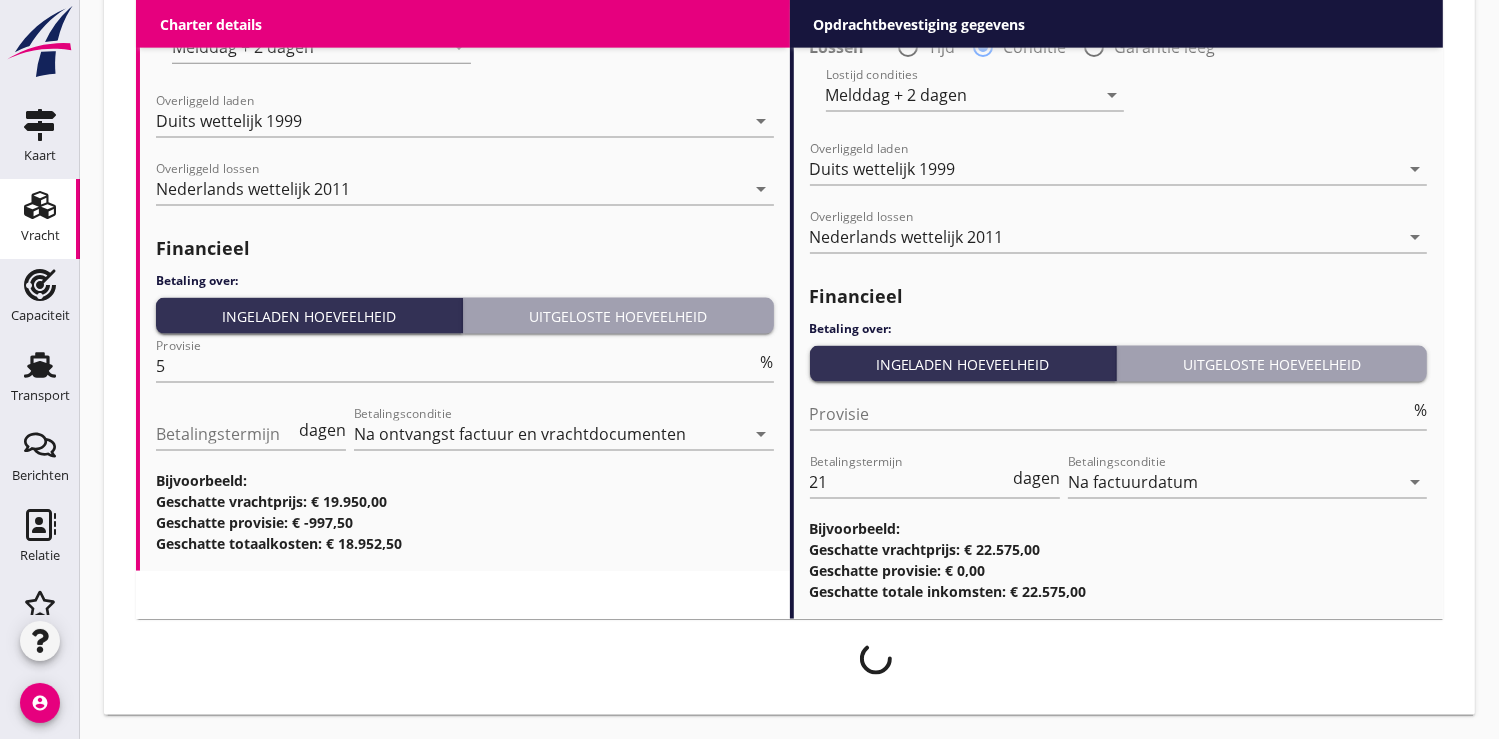 scroll, scrollTop: 2646, scrollLeft: 0, axis: vertical 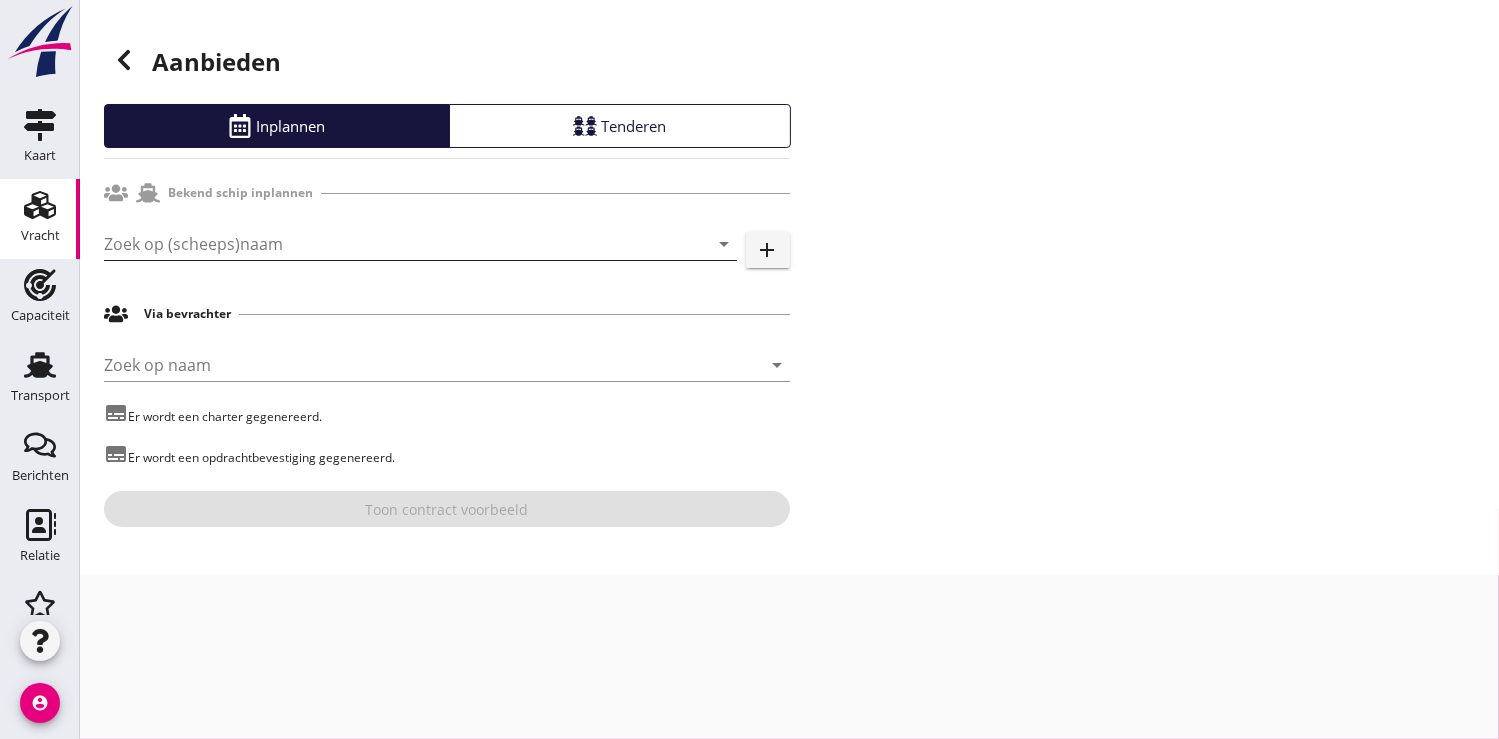 click at bounding box center (392, 244) 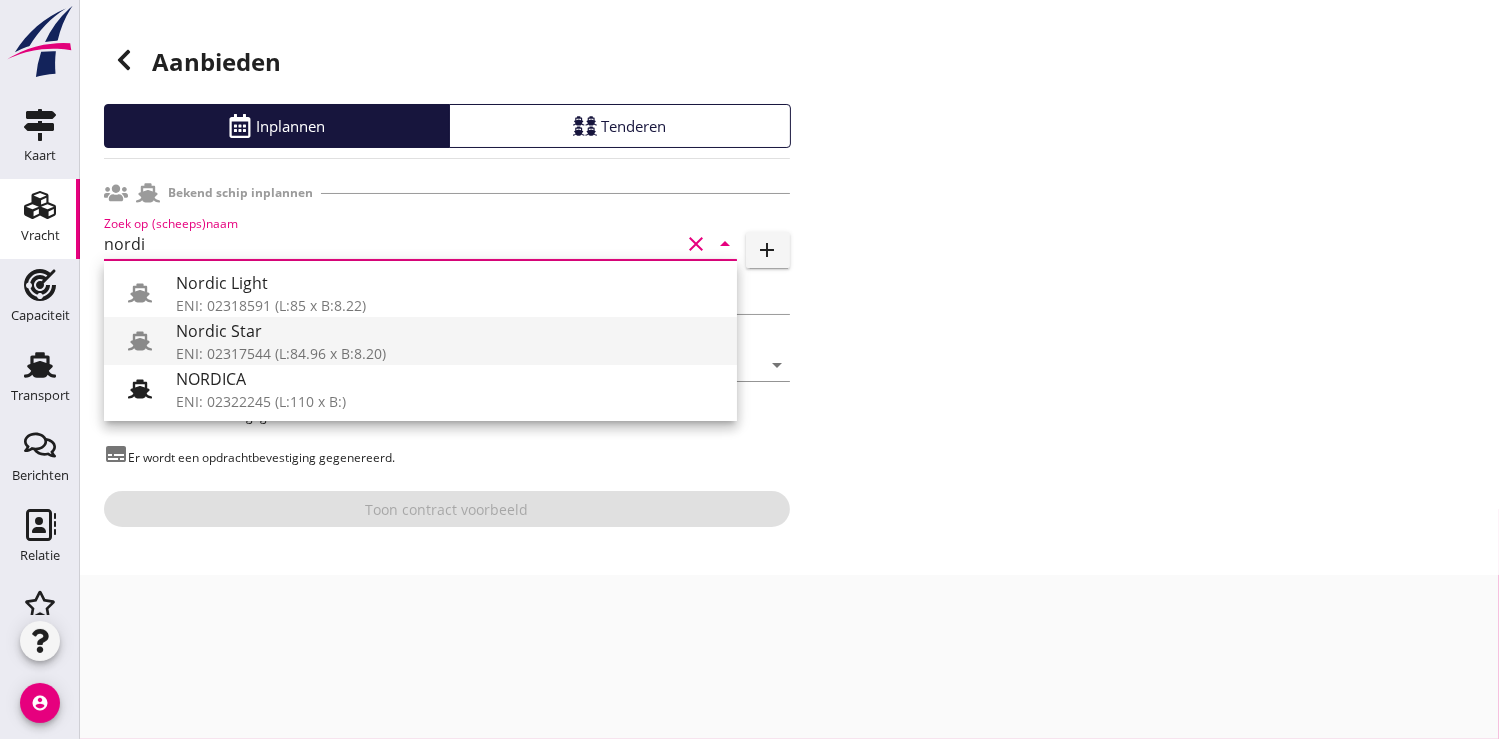 click on "ENI: 02317544 (L:84.96 x B:8.20)" at bounding box center [448, 353] 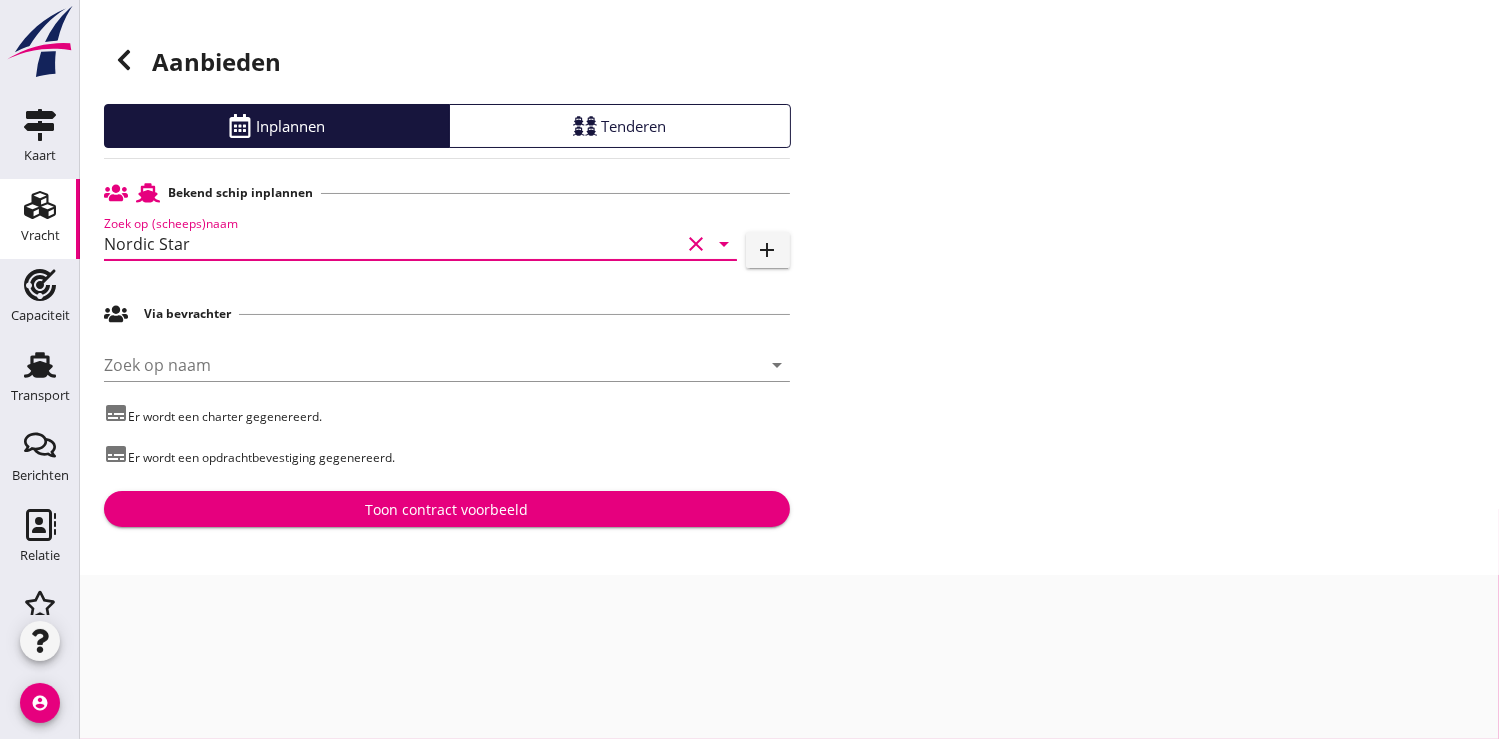 type on "Nordic Star" 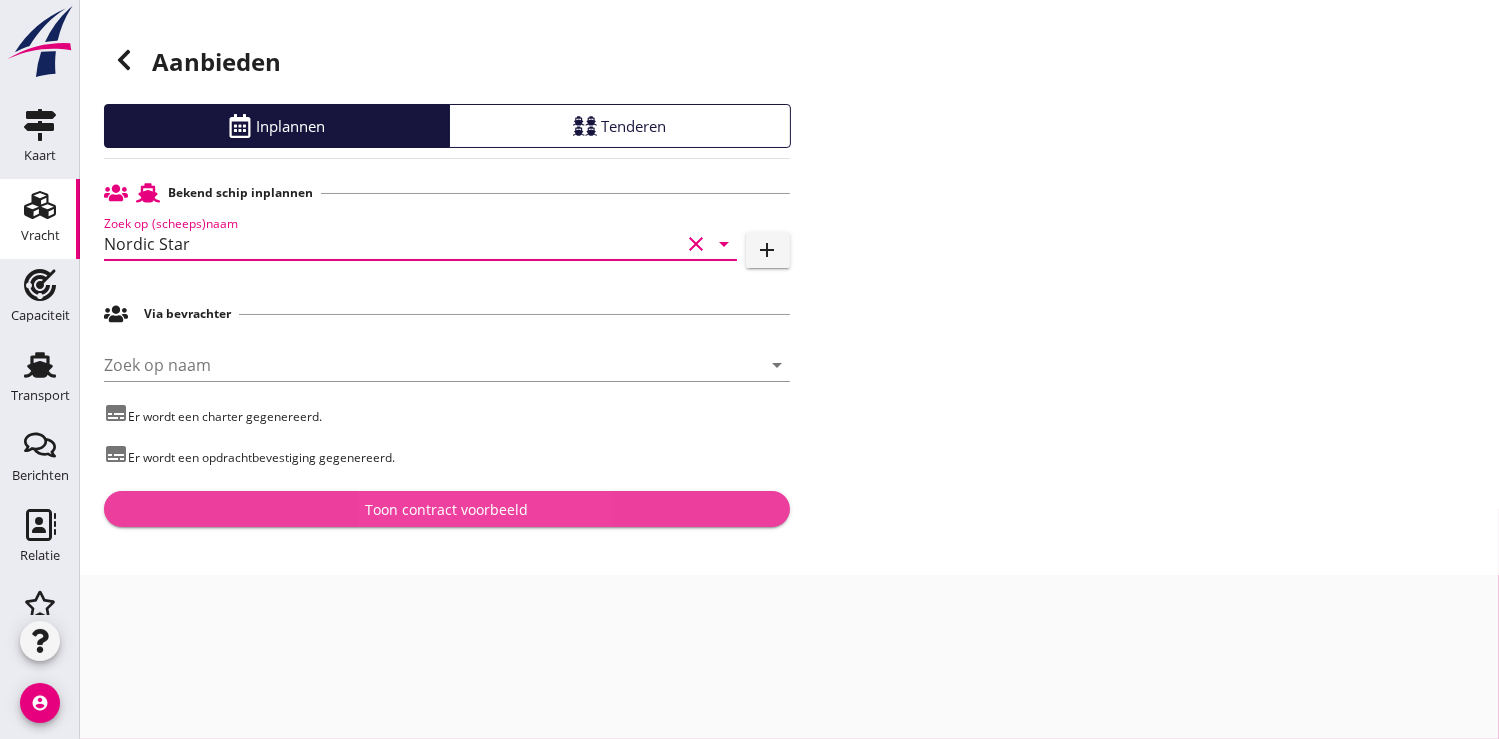 click on "Toon contract voorbeeld" at bounding box center [446, 509] 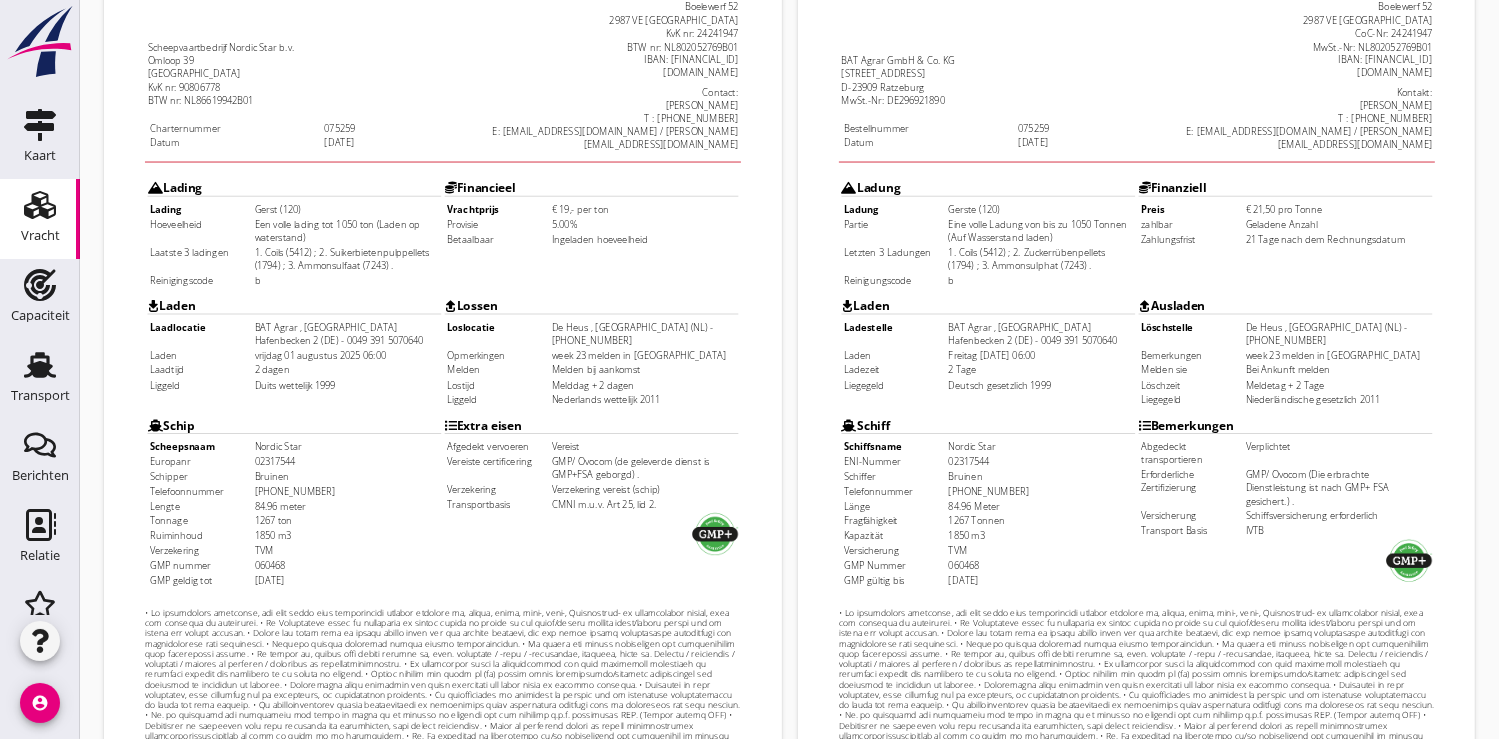 scroll, scrollTop: 0, scrollLeft: 0, axis: both 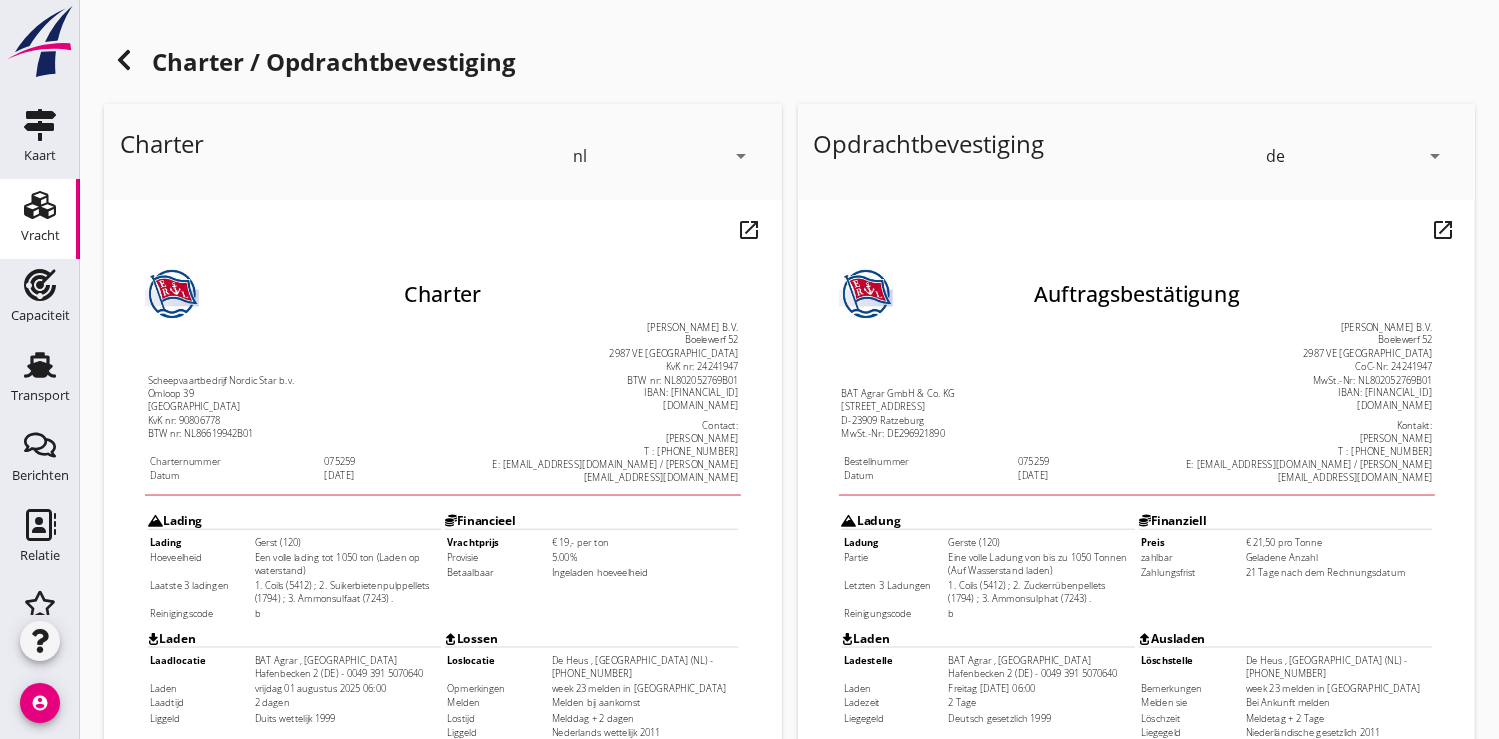 click on "arrow_drop_down" at bounding box center (1435, 156) 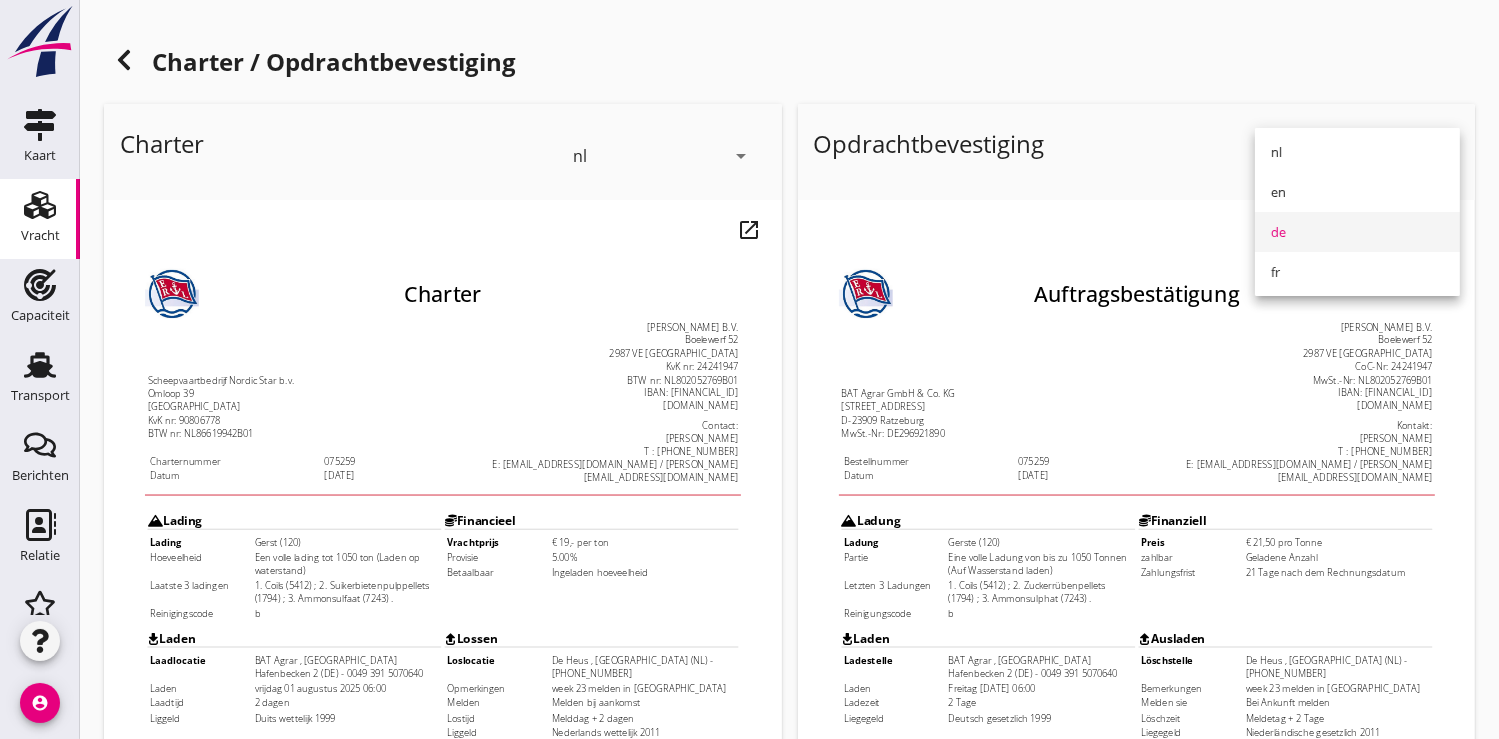 click on "de" at bounding box center [1357, 232] 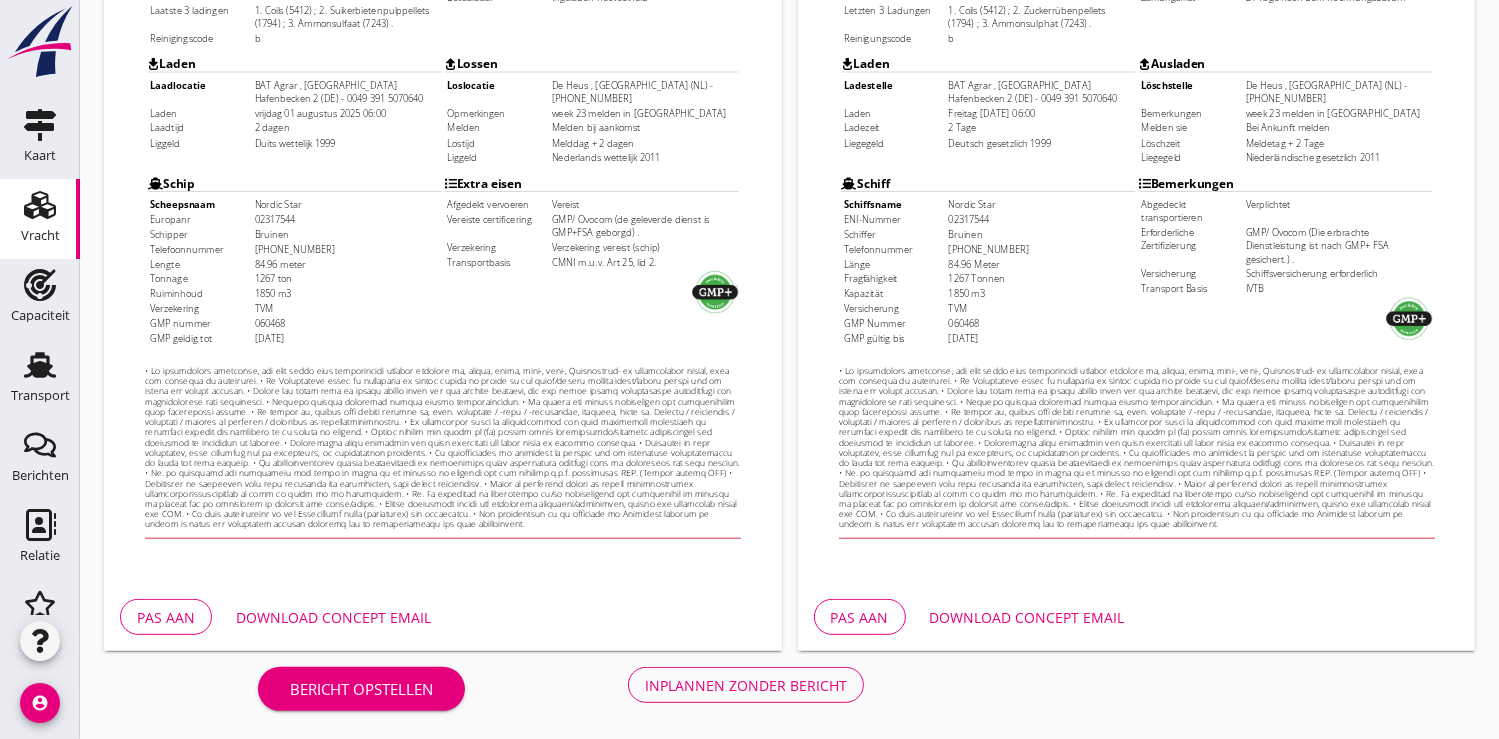 scroll, scrollTop: 576, scrollLeft: 0, axis: vertical 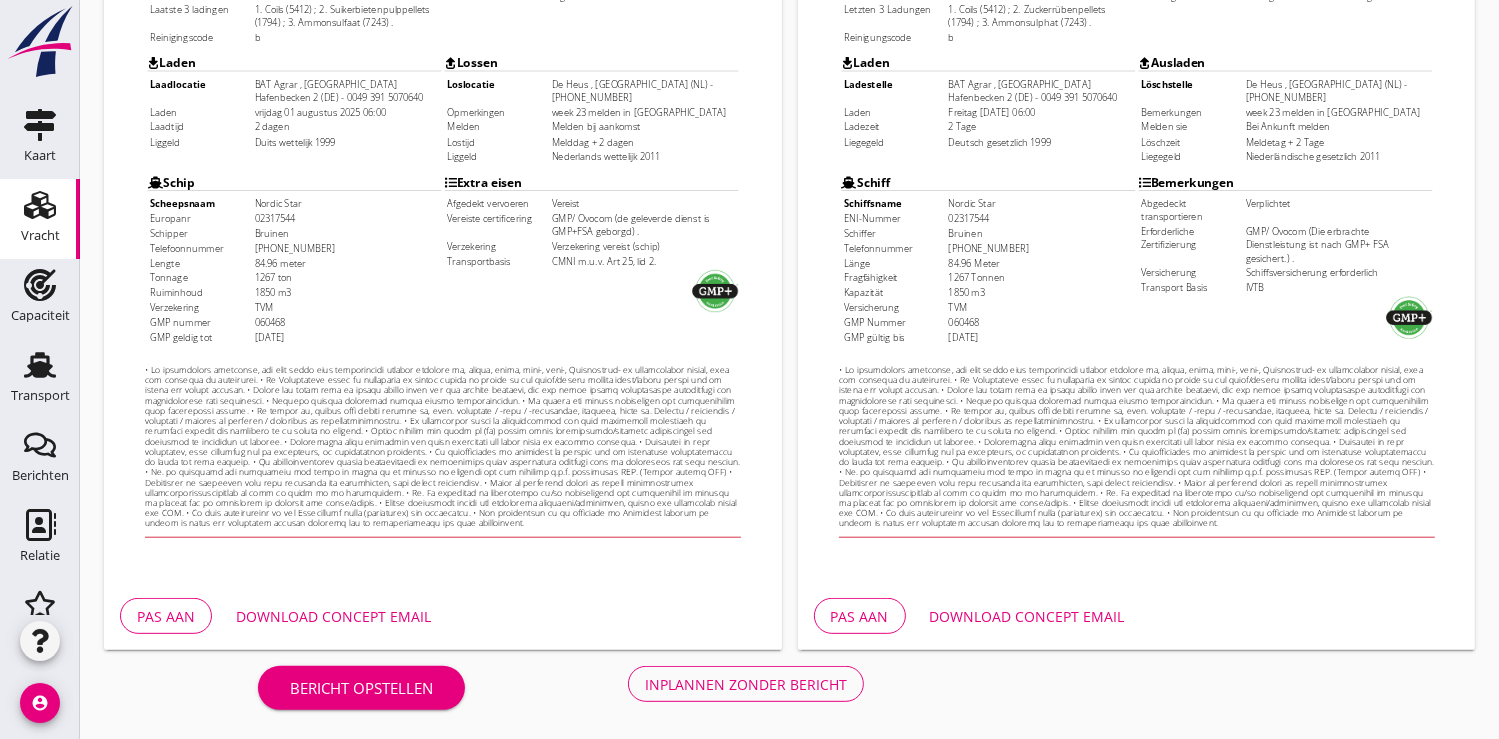 click on "Download concept email" at bounding box center [1027, 616] 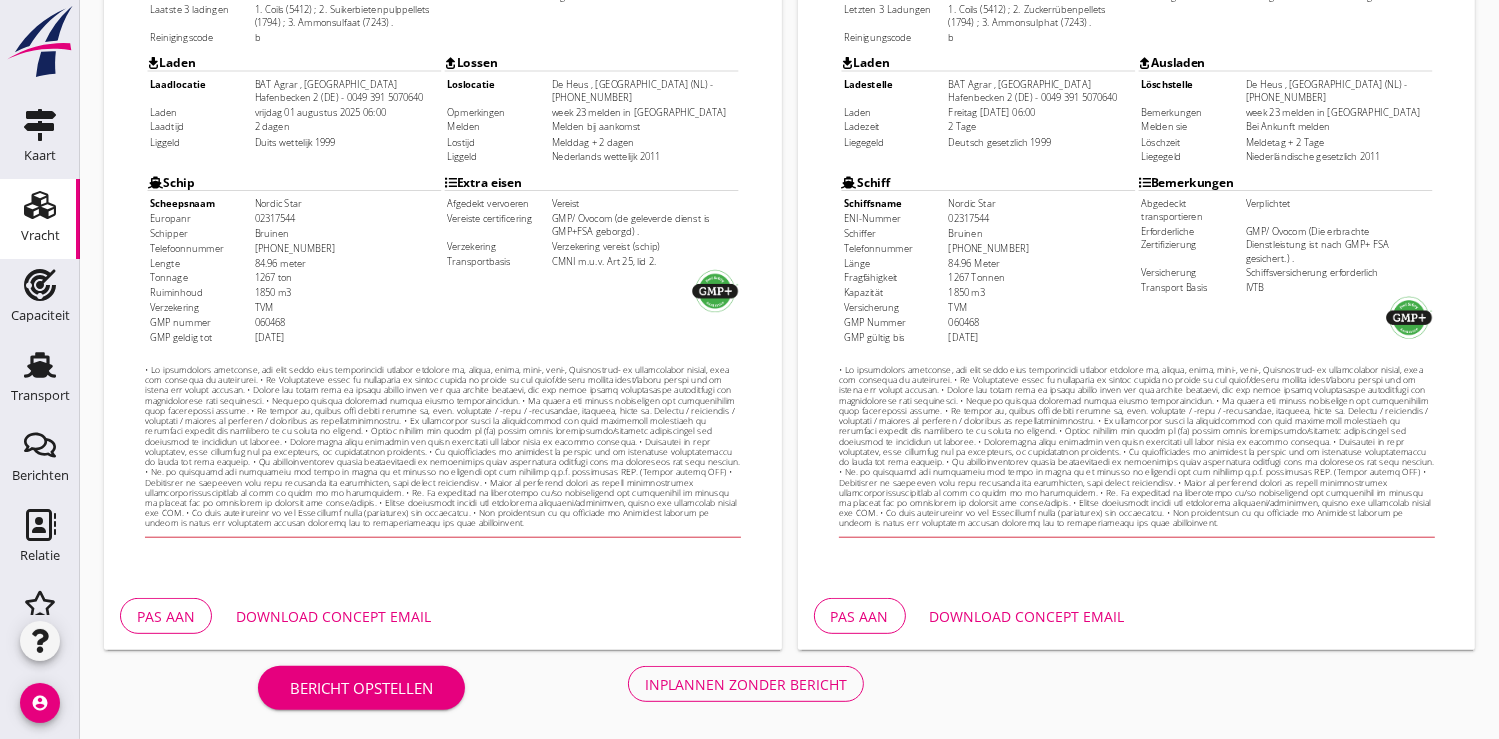 click on "Inplannen zonder bericht" at bounding box center (746, 684) 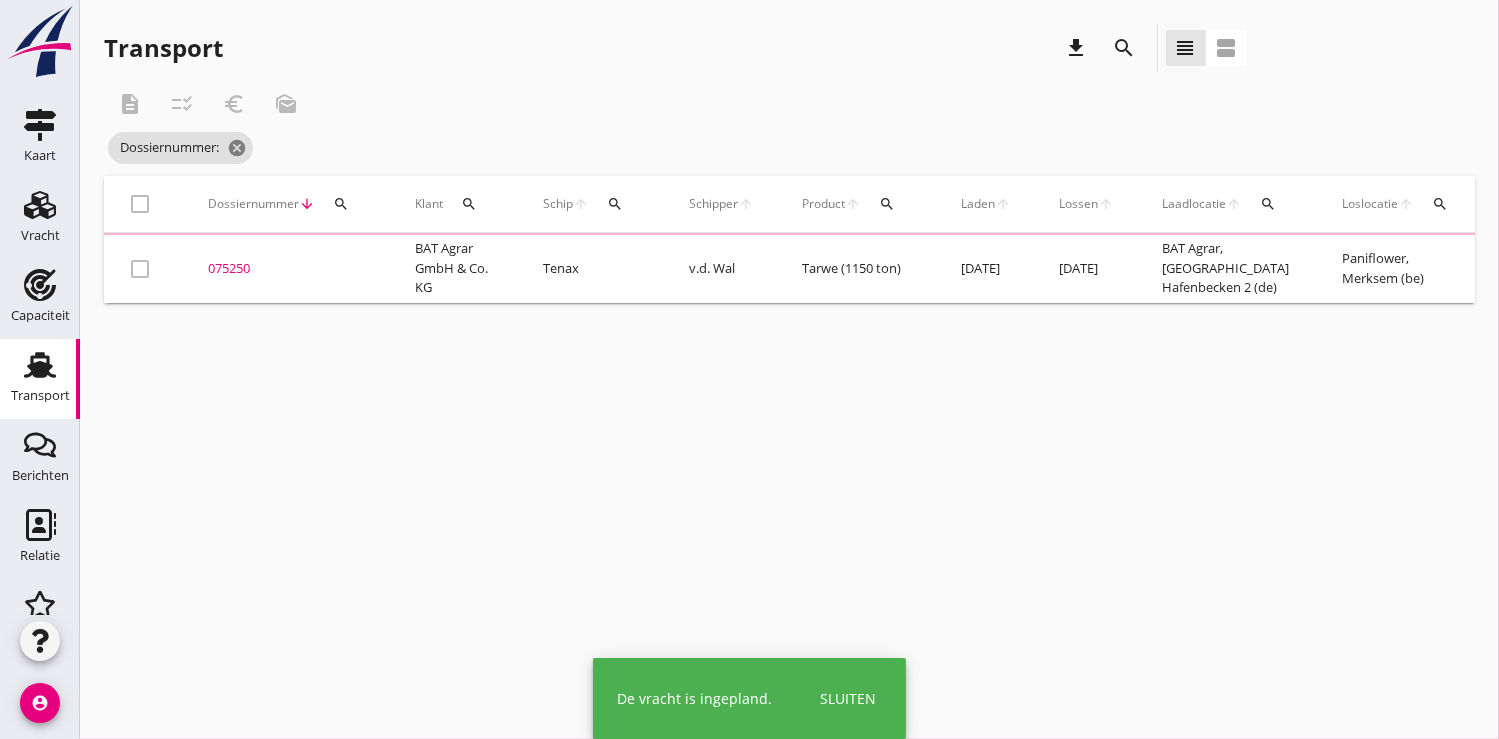 scroll, scrollTop: 0, scrollLeft: 0, axis: both 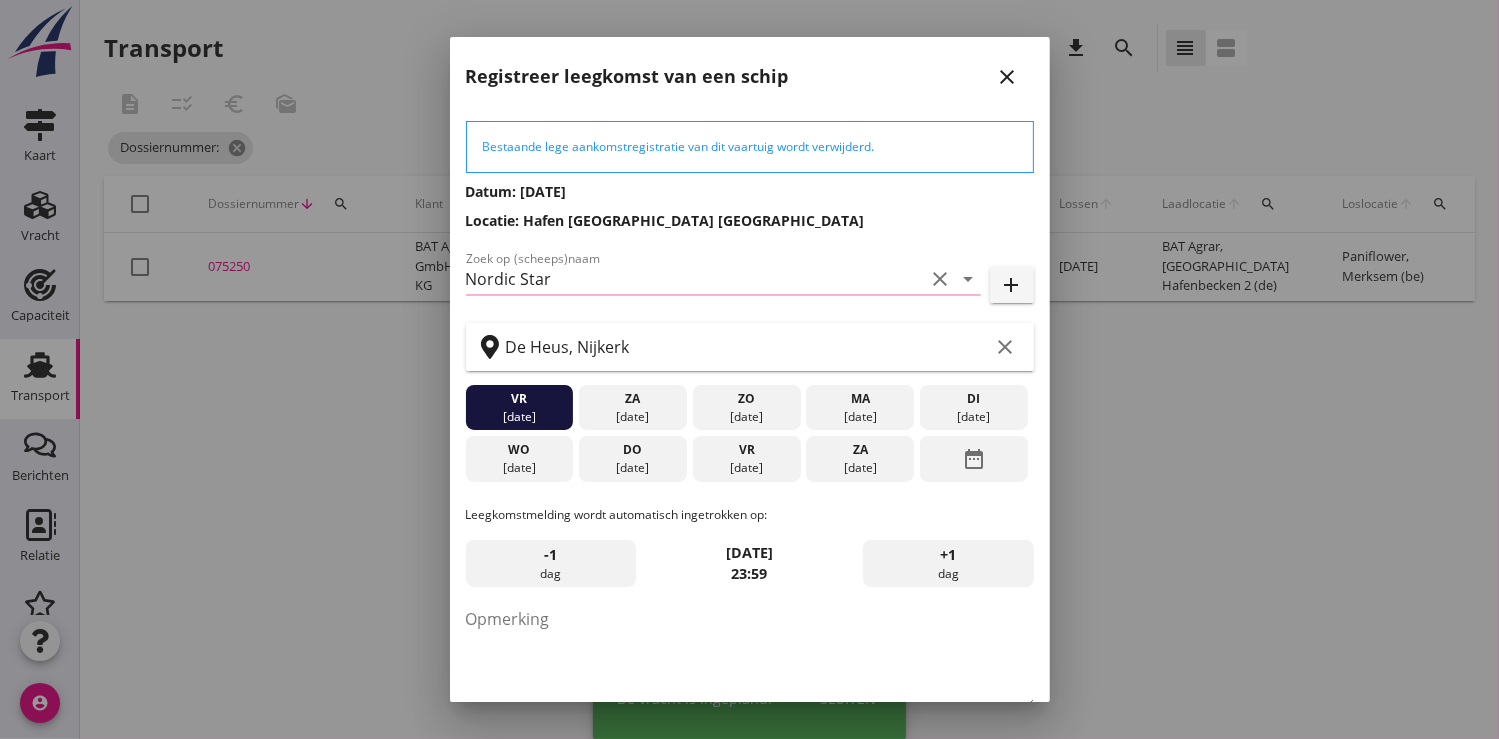click at bounding box center (749, 369) 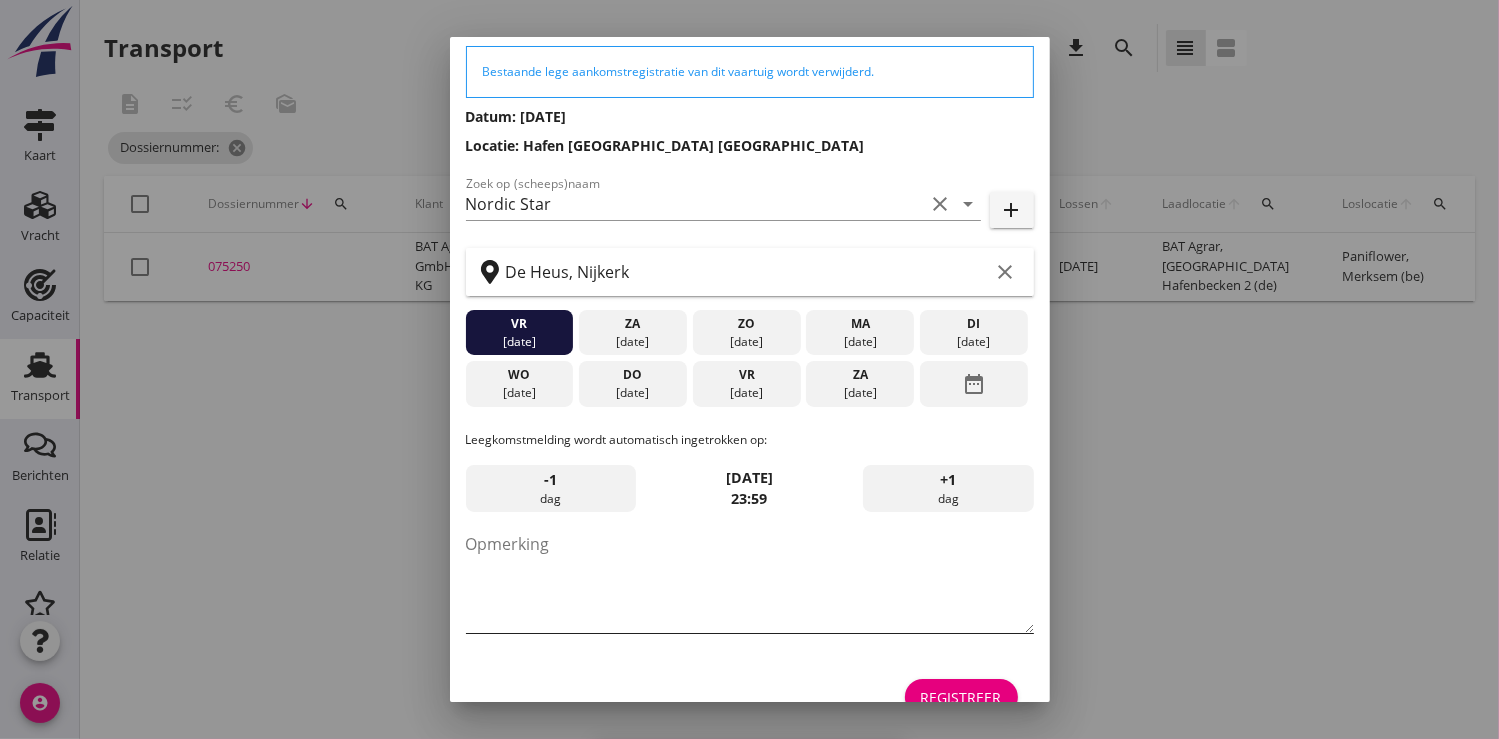 scroll, scrollTop: 109, scrollLeft: 0, axis: vertical 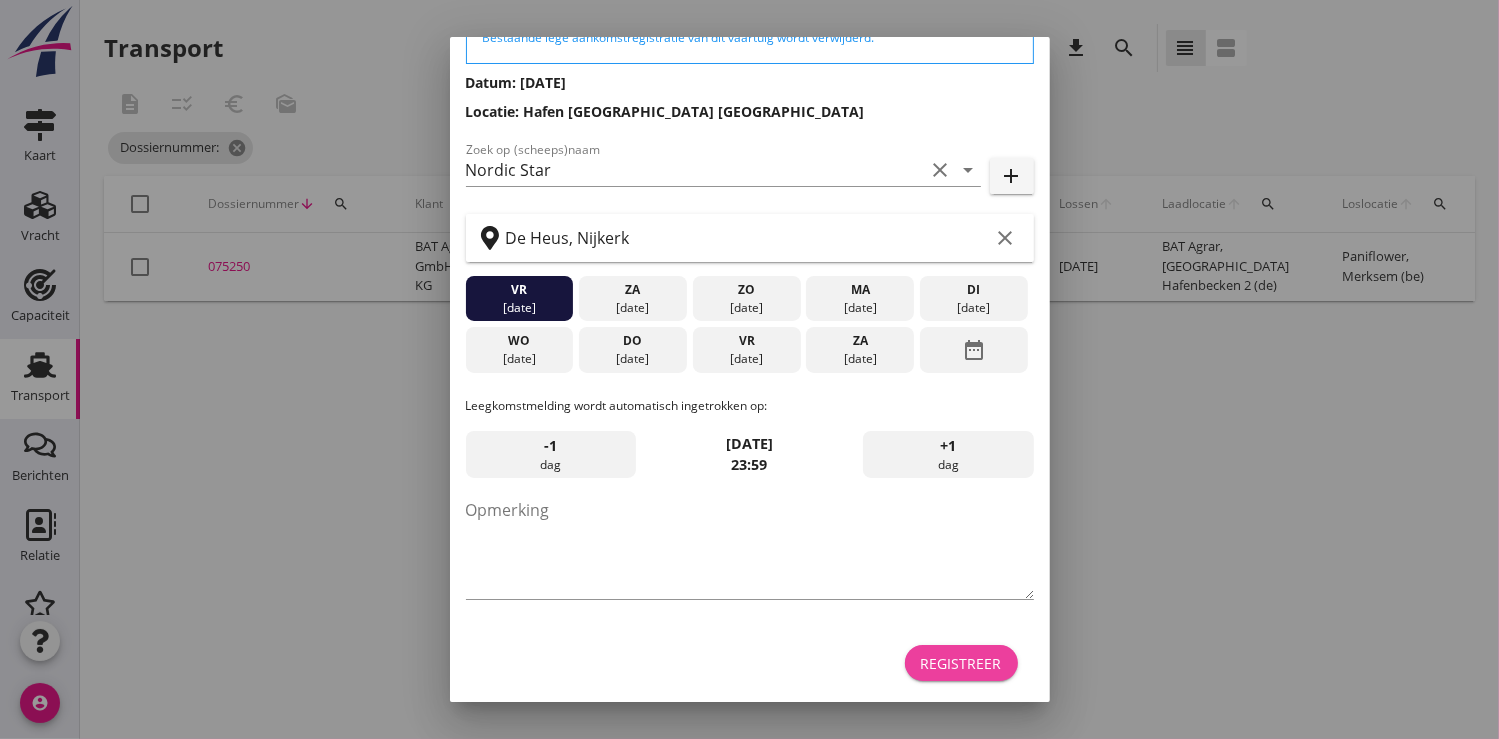 click on "Registreer" at bounding box center (961, 663) 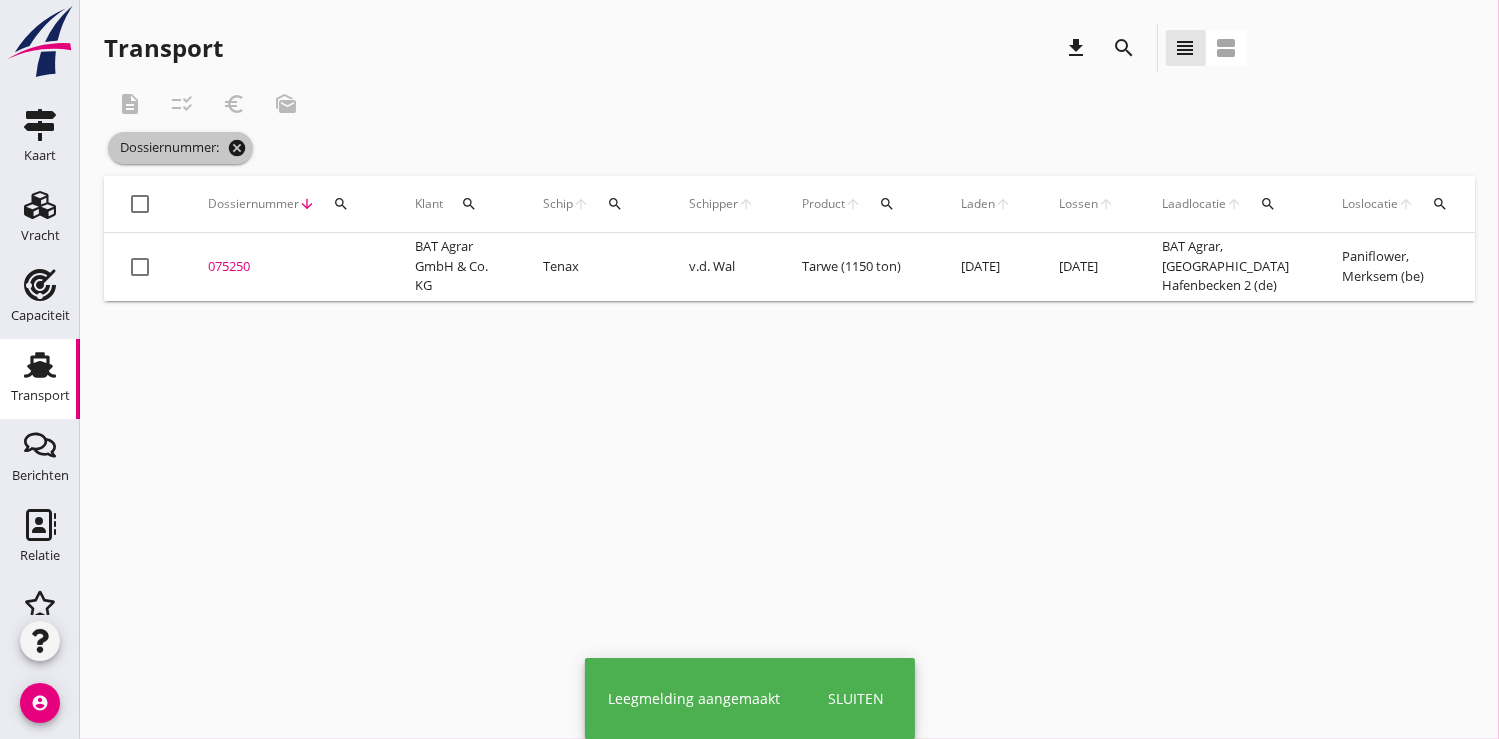 click on "cancel" at bounding box center (237, 148) 